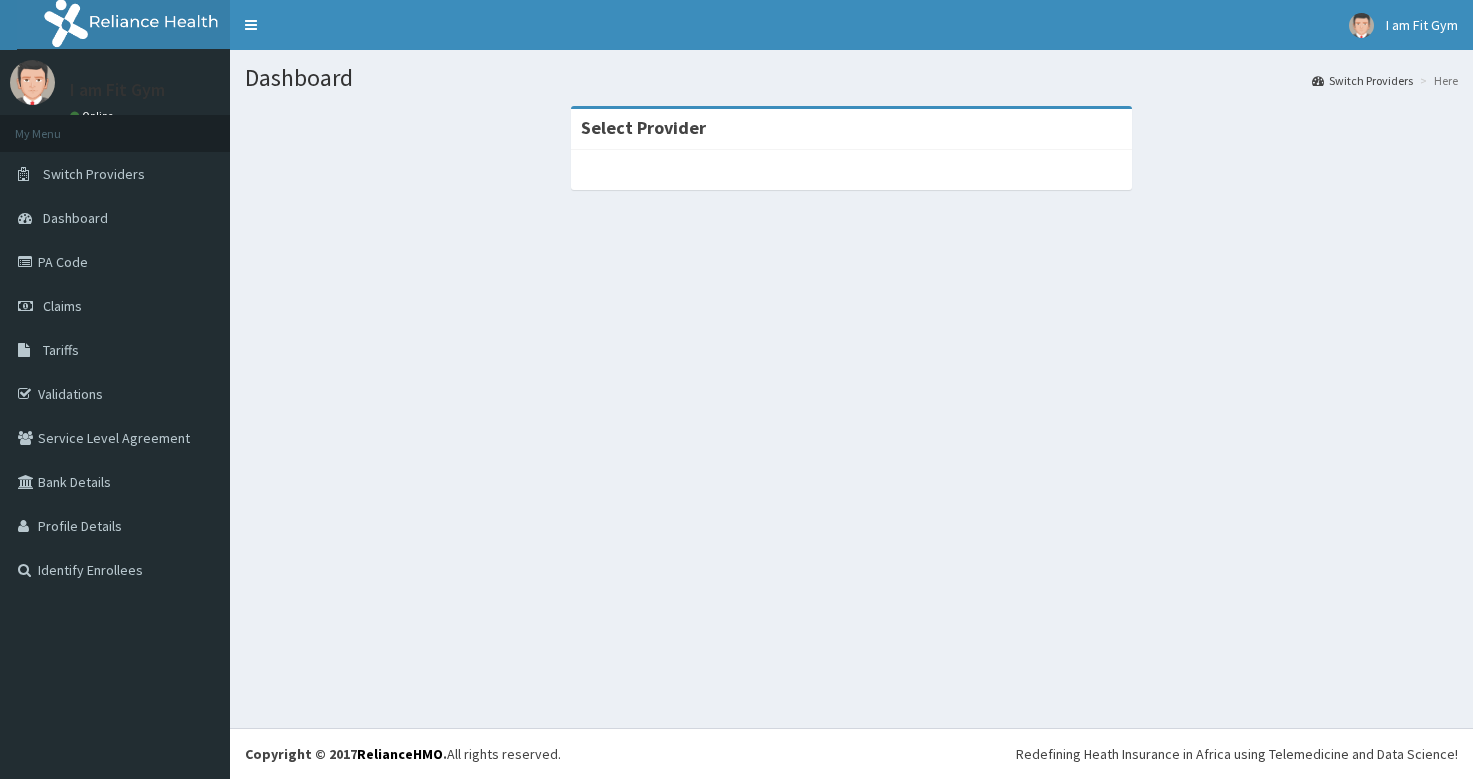scroll, scrollTop: 0, scrollLeft: 0, axis: both 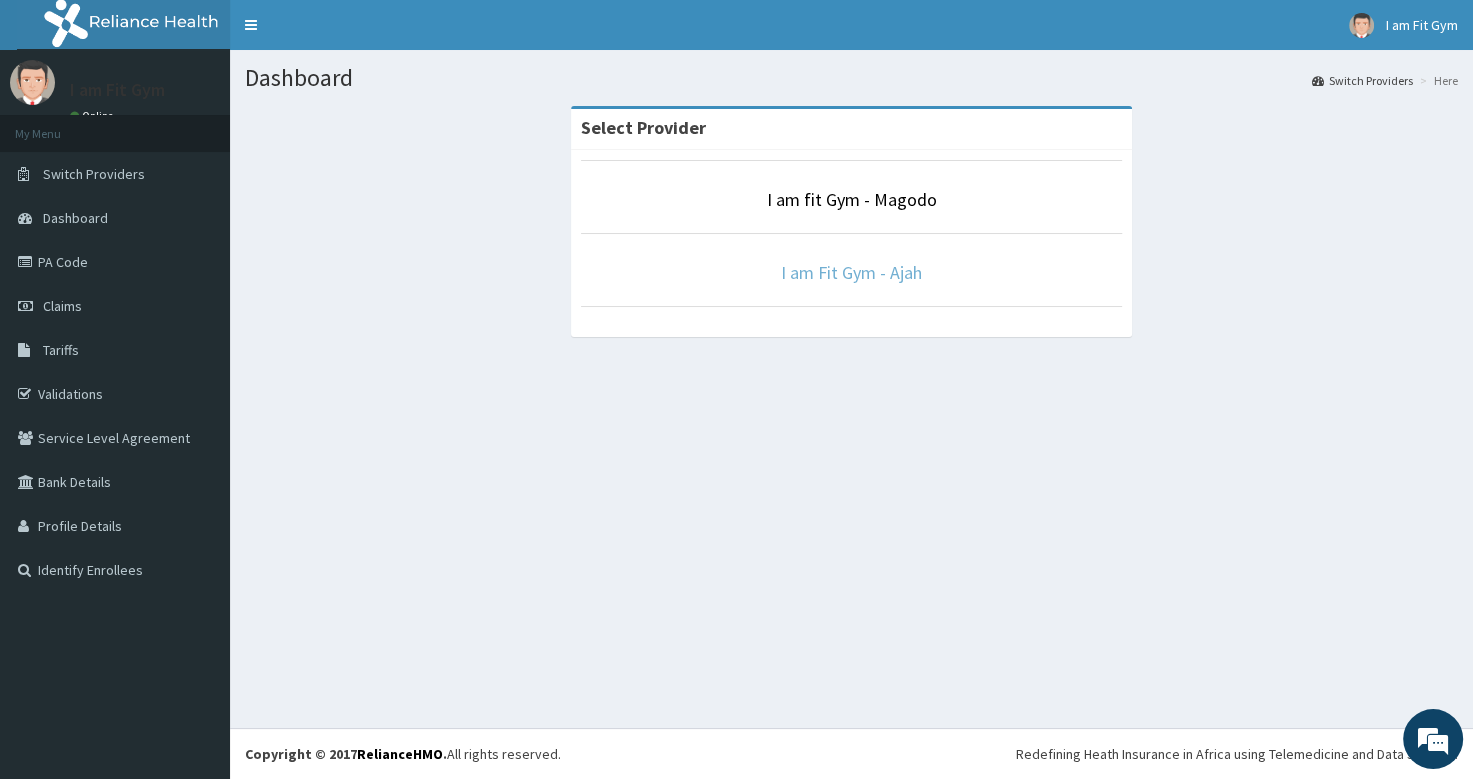 click on "I am Fit Gym - Ajah" at bounding box center (851, 272) 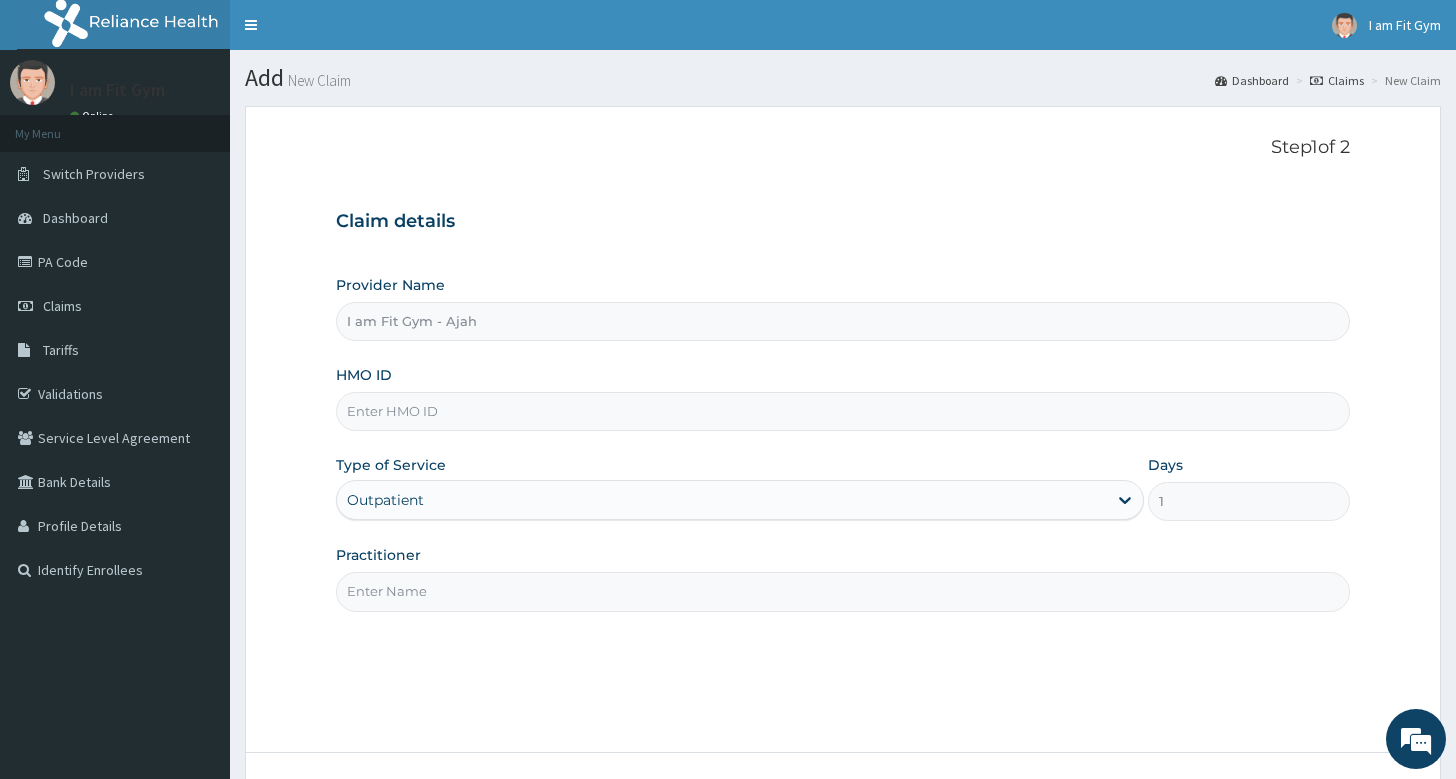 scroll, scrollTop: 0, scrollLeft: 0, axis: both 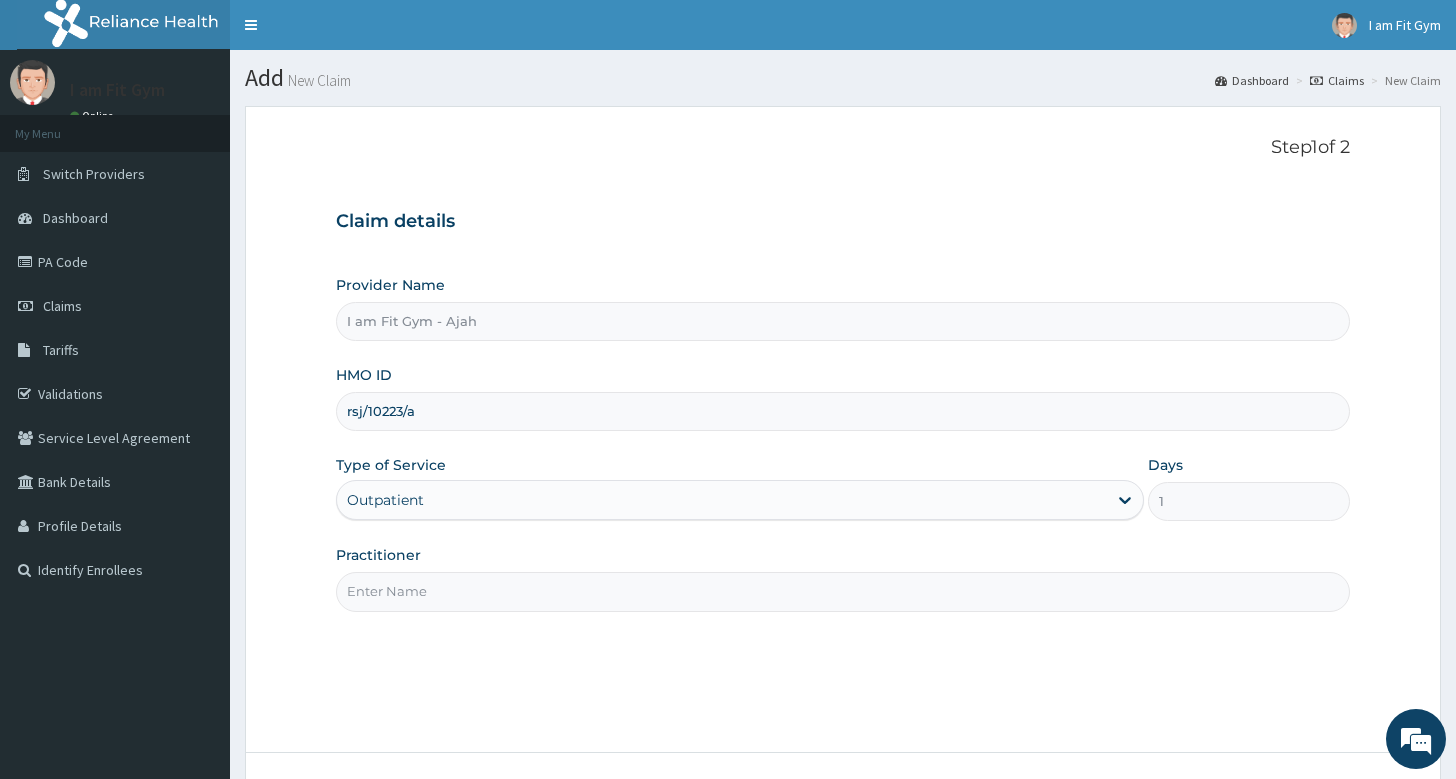 type on "rsj/10223/a" 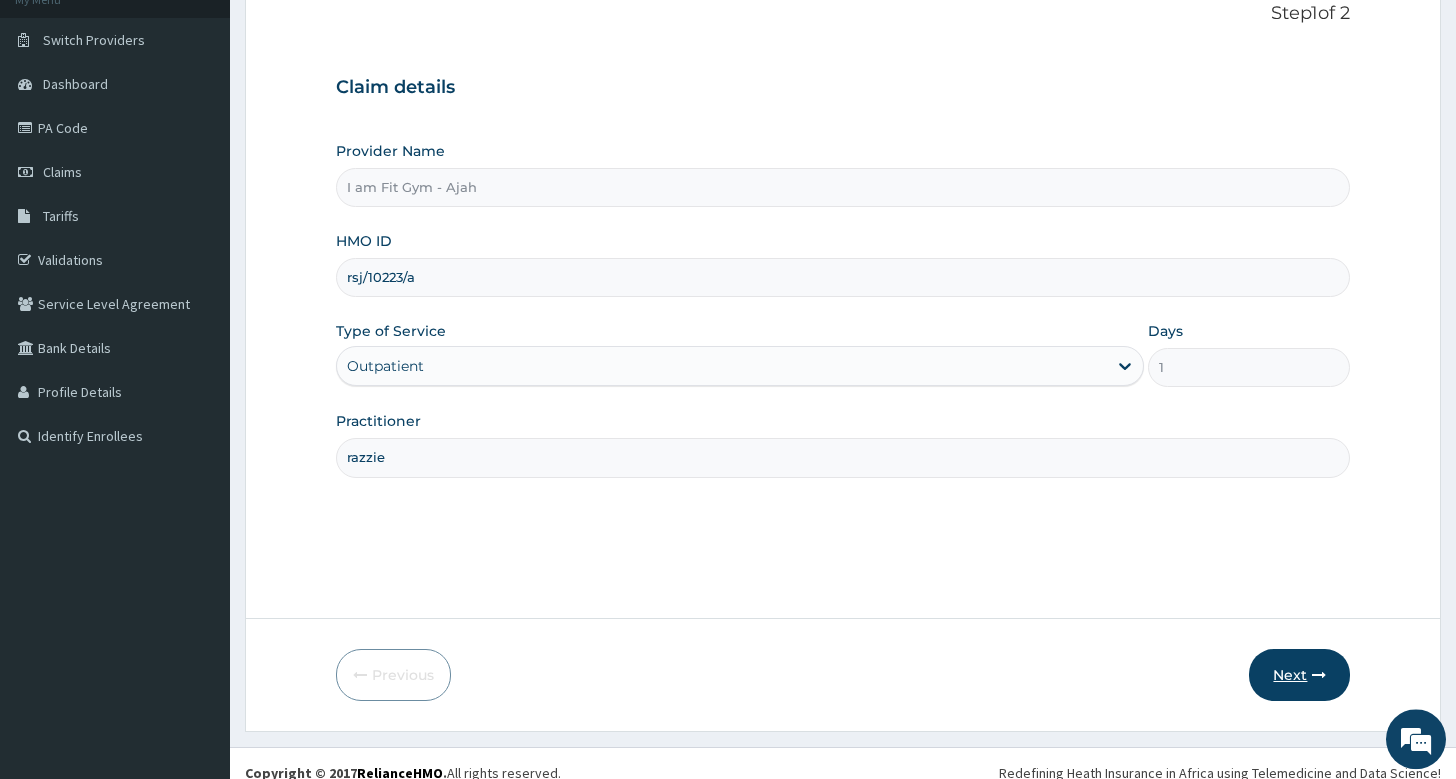 scroll, scrollTop: 141, scrollLeft: 0, axis: vertical 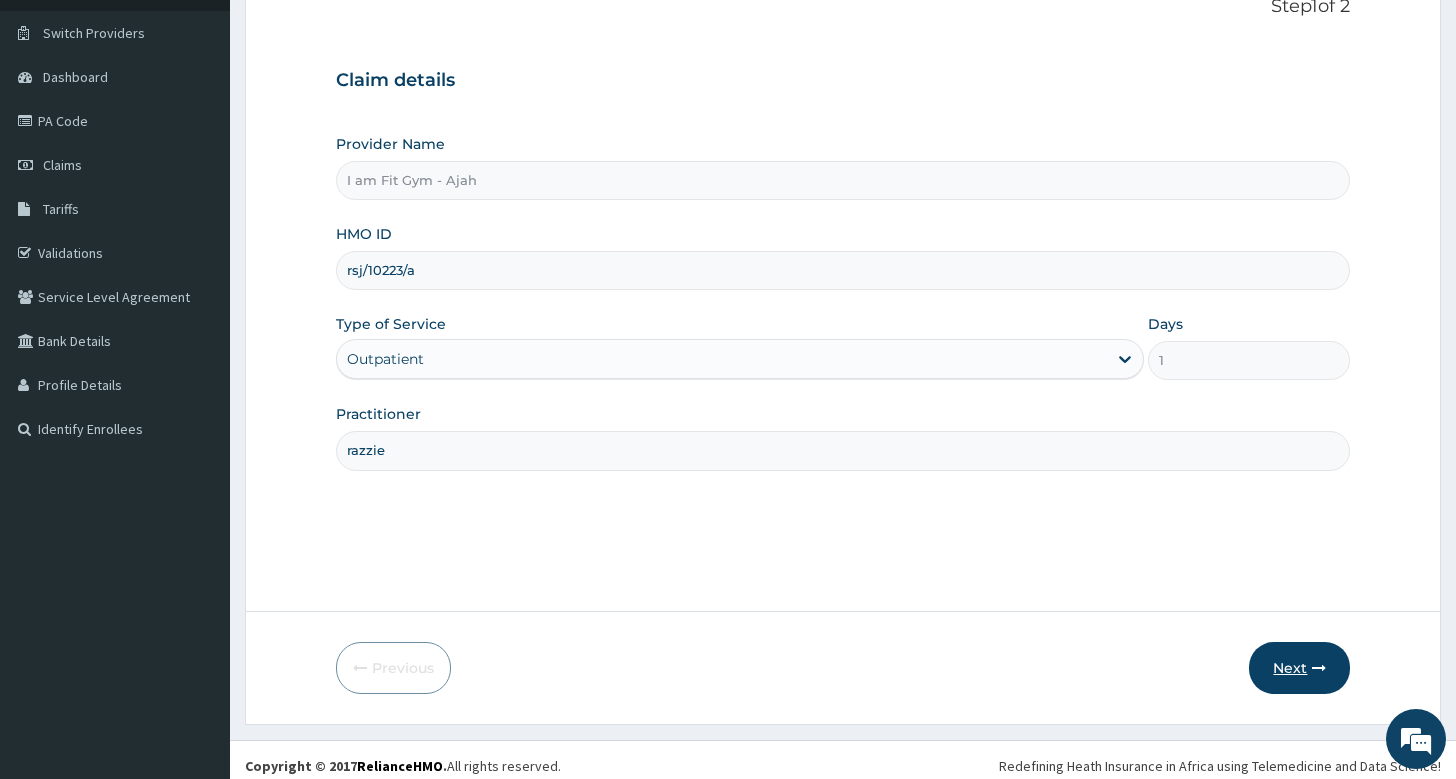 type on "razzie" 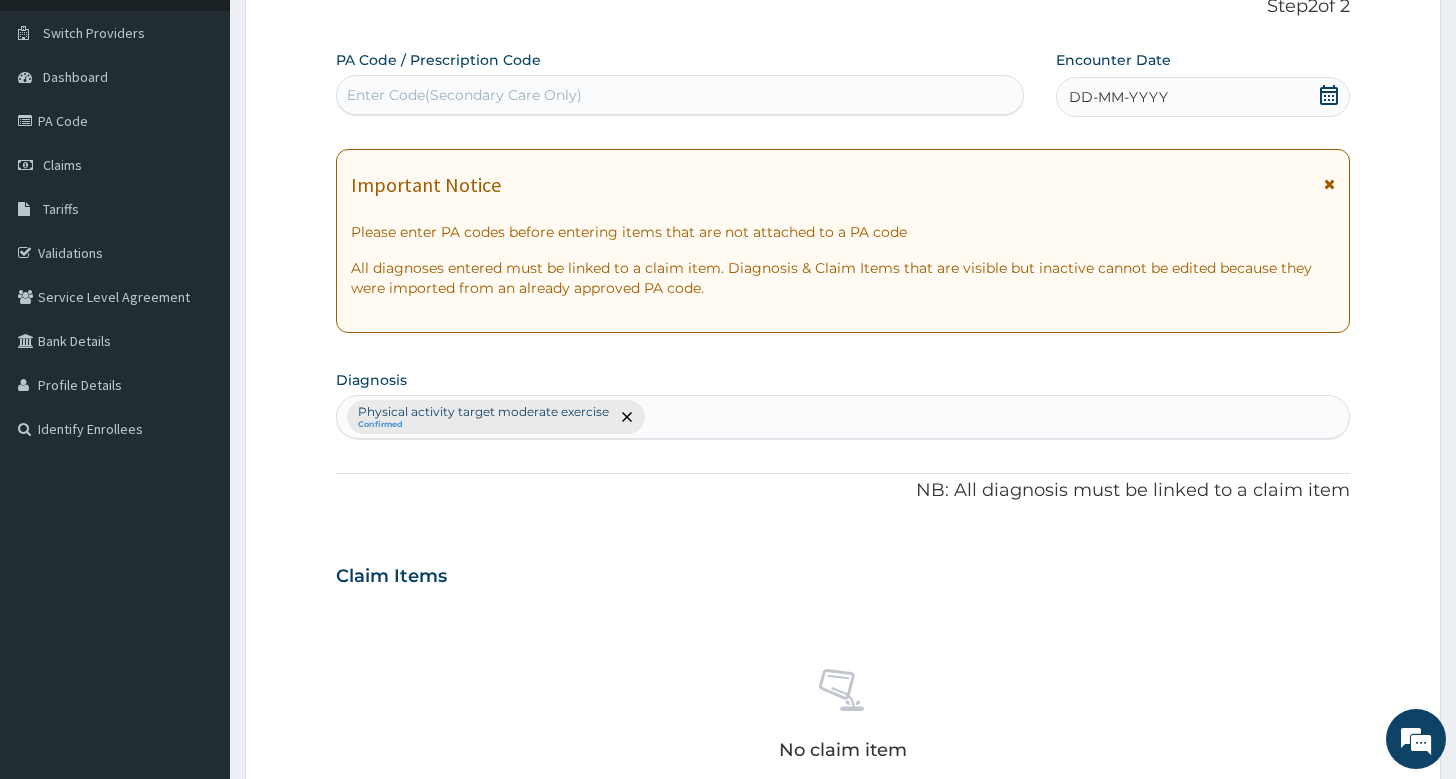 click on "DD-MM-YYYY" at bounding box center [1203, 97] 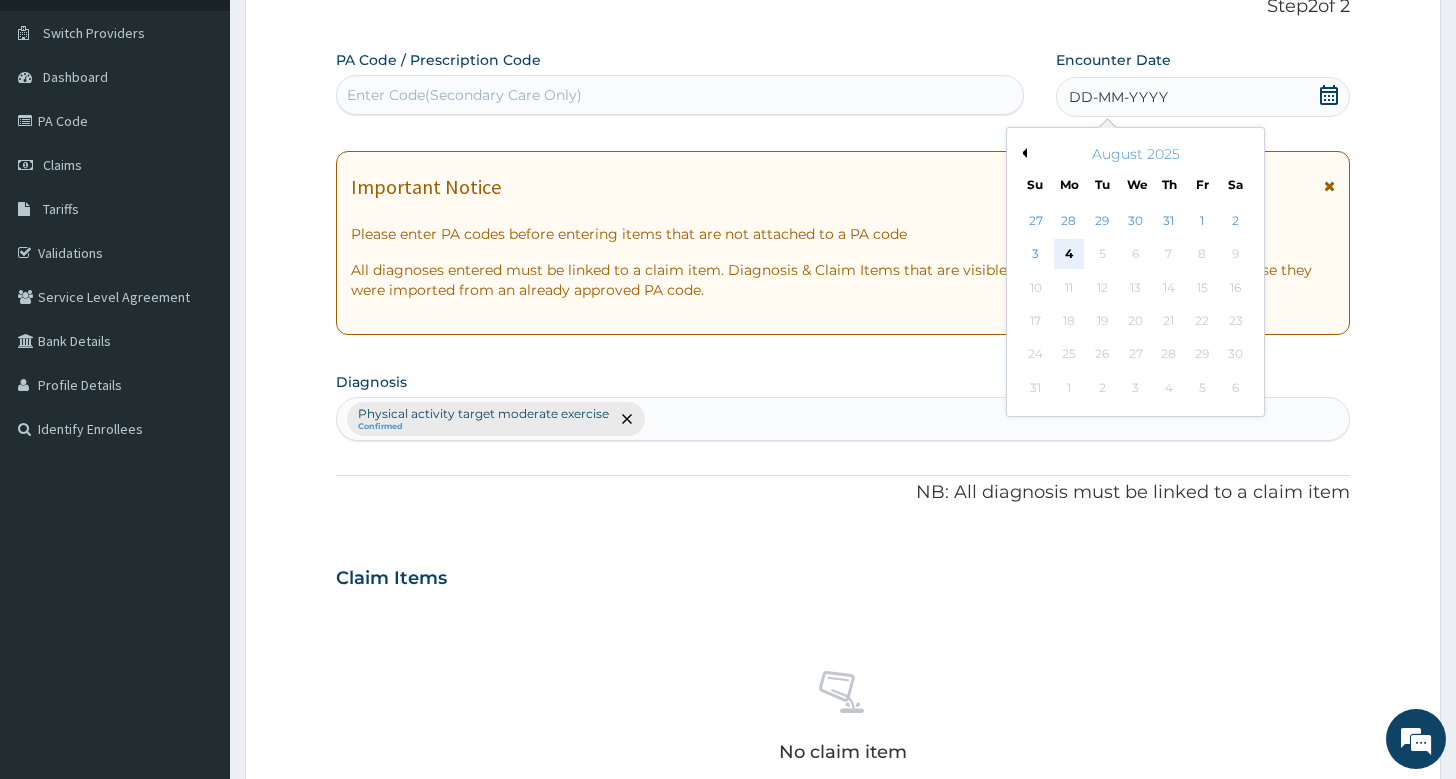 click on "4" at bounding box center [1069, 255] 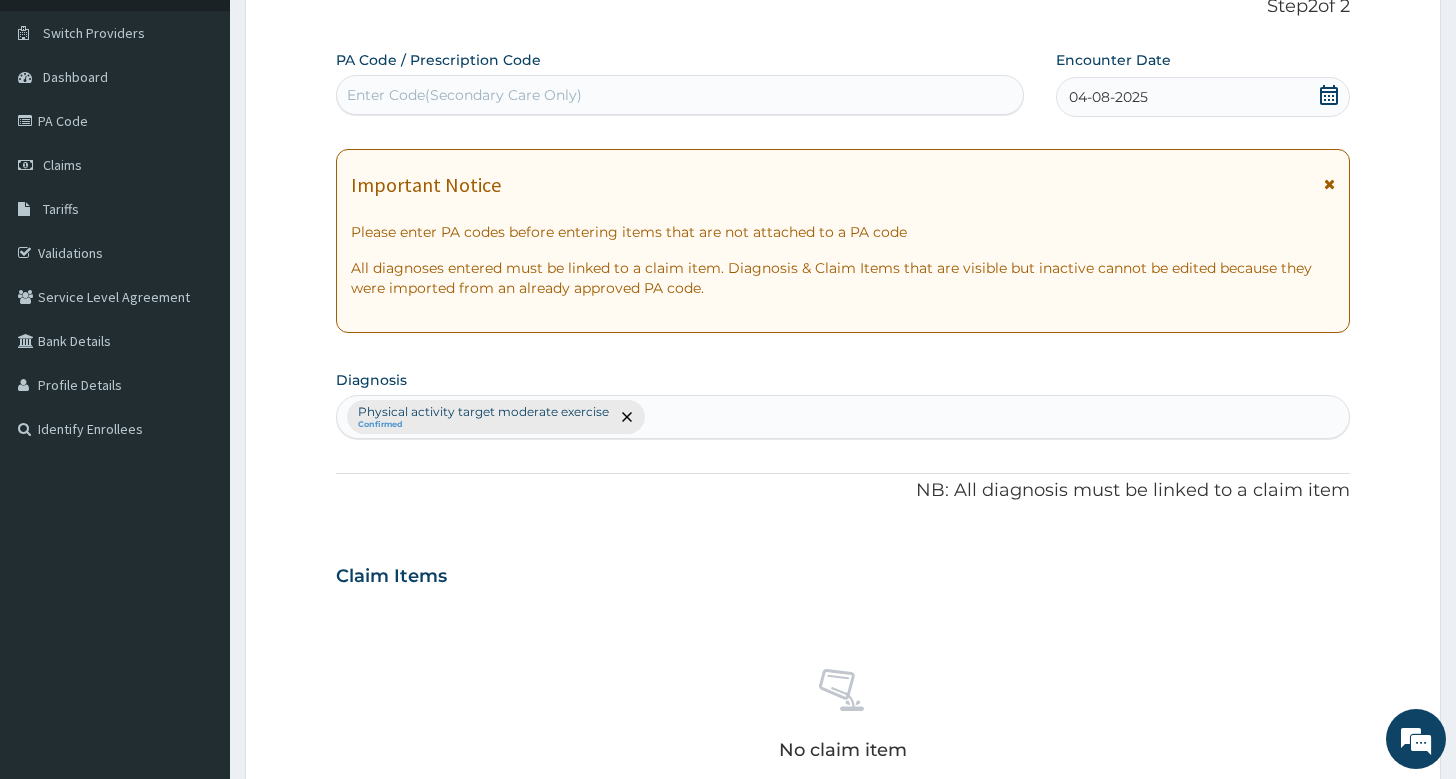 click on "Enter Code(Secondary Care Only)" at bounding box center [680, 95] 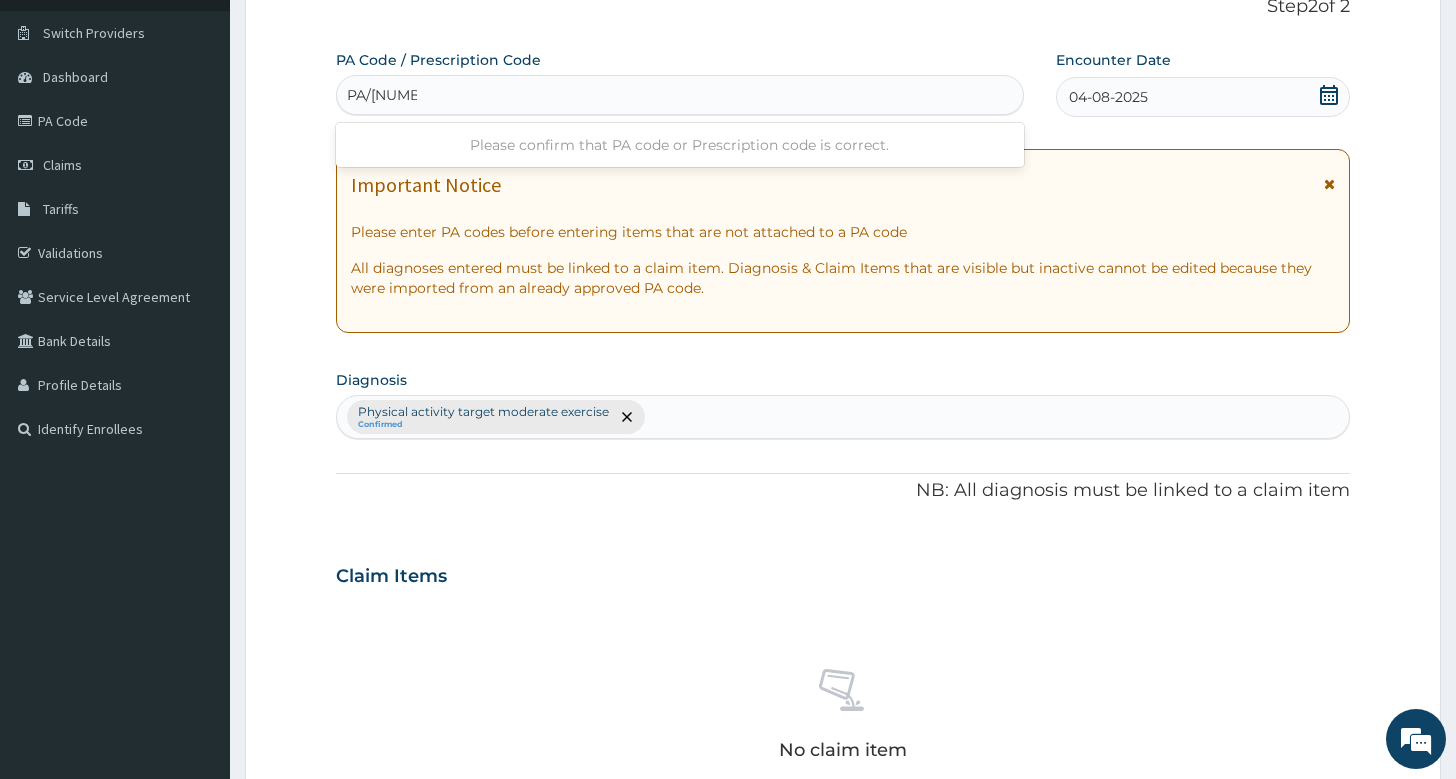 type on "PA/34E301" 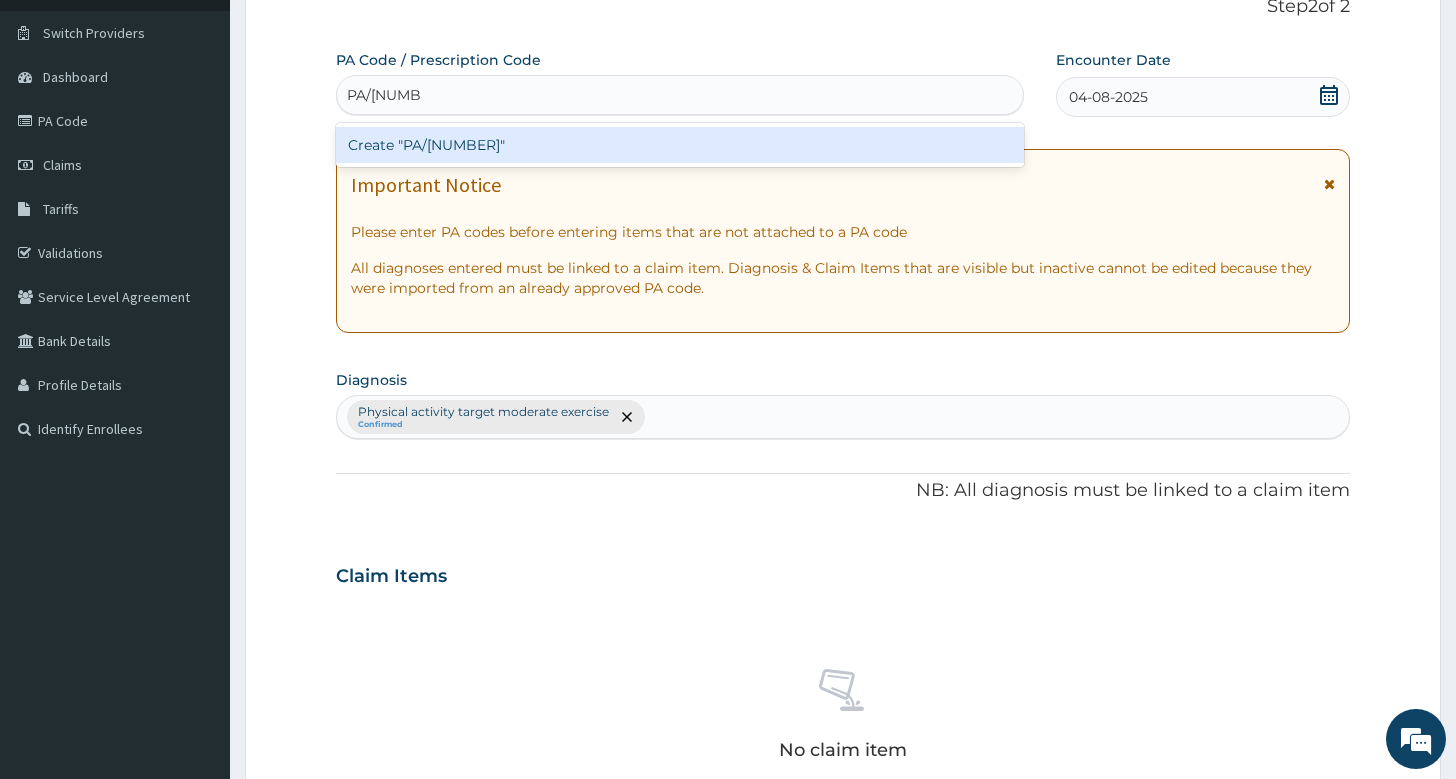click on "Create "PA/34E301"" at bounding box center (680, 145) 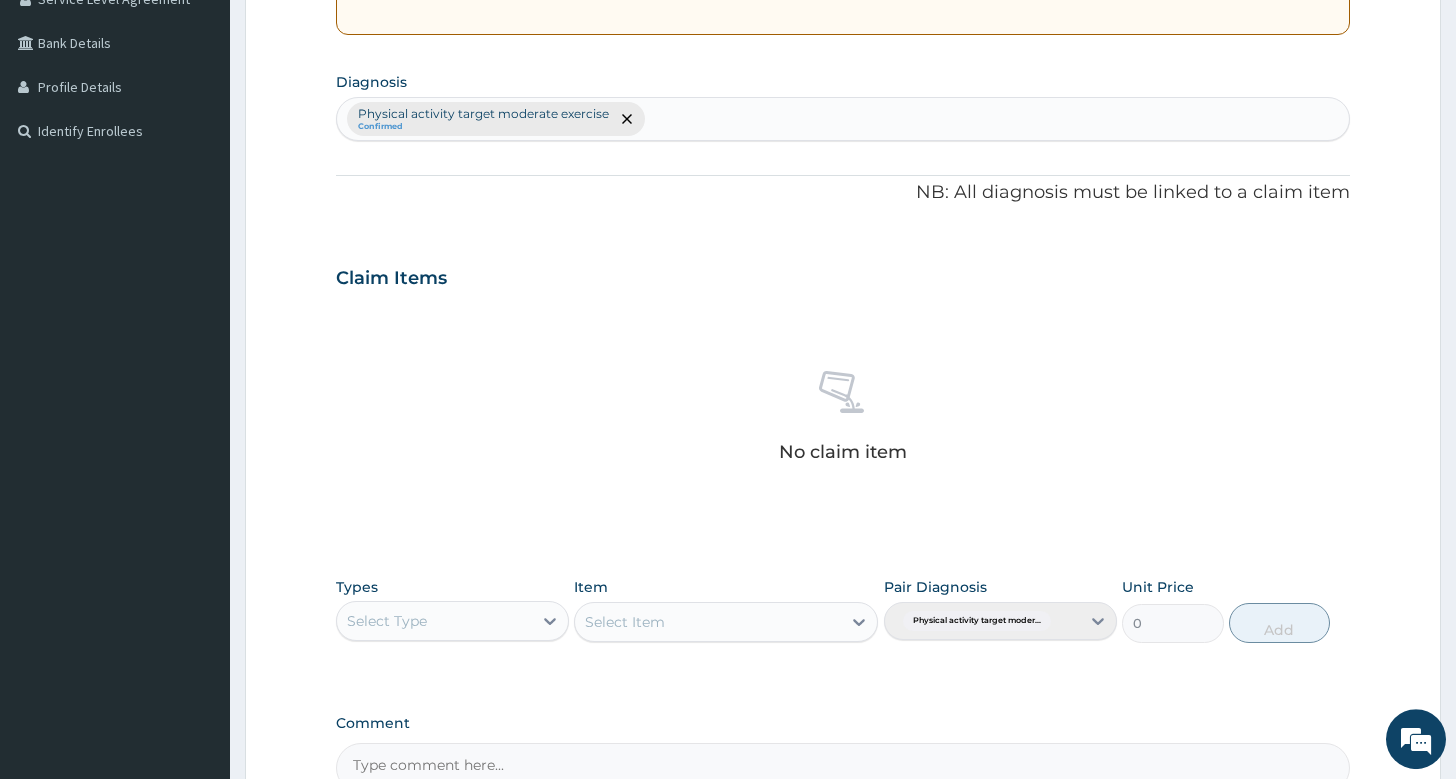 scroll, scrollTop: 660, scrollLeft: 0, axis: vertical 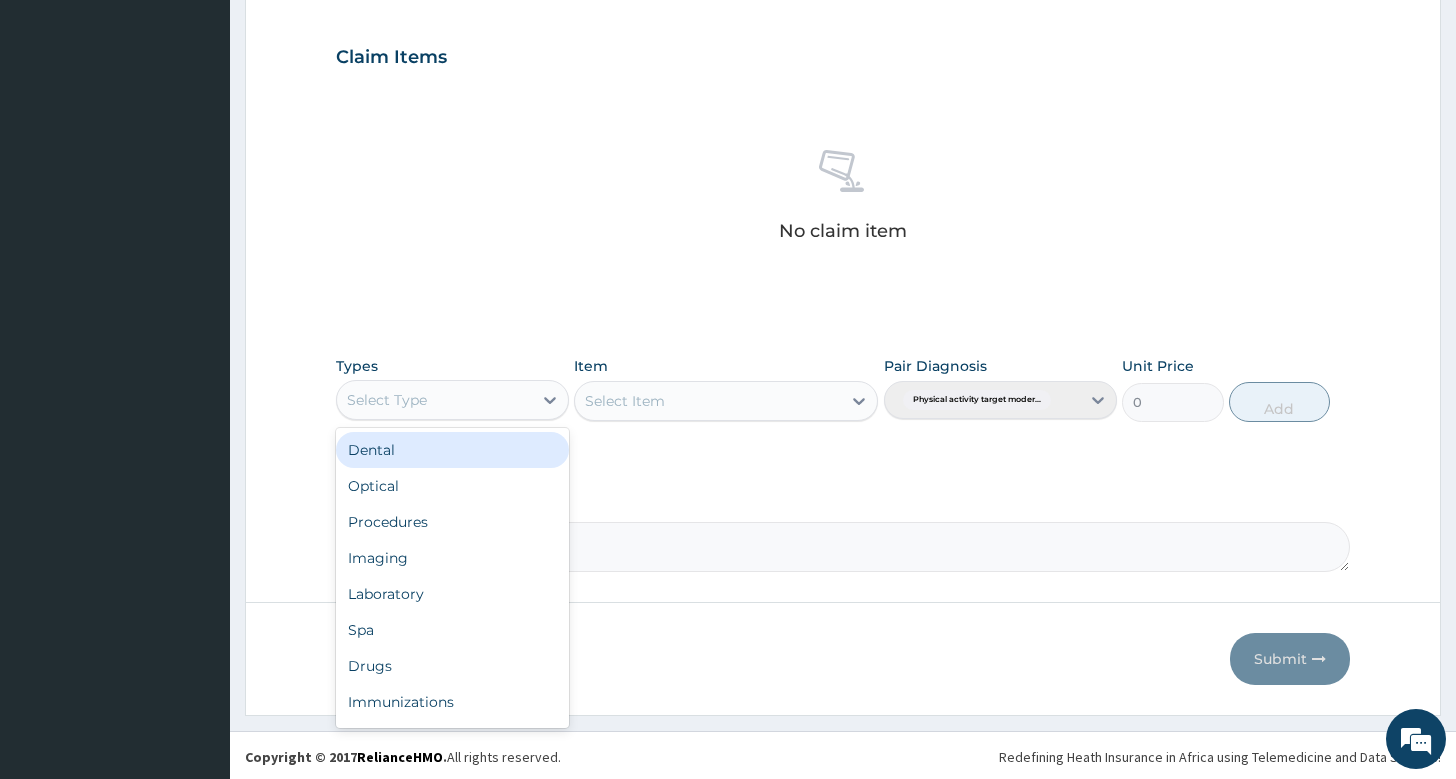click on "Select Type" at bounding box center (434, 400) 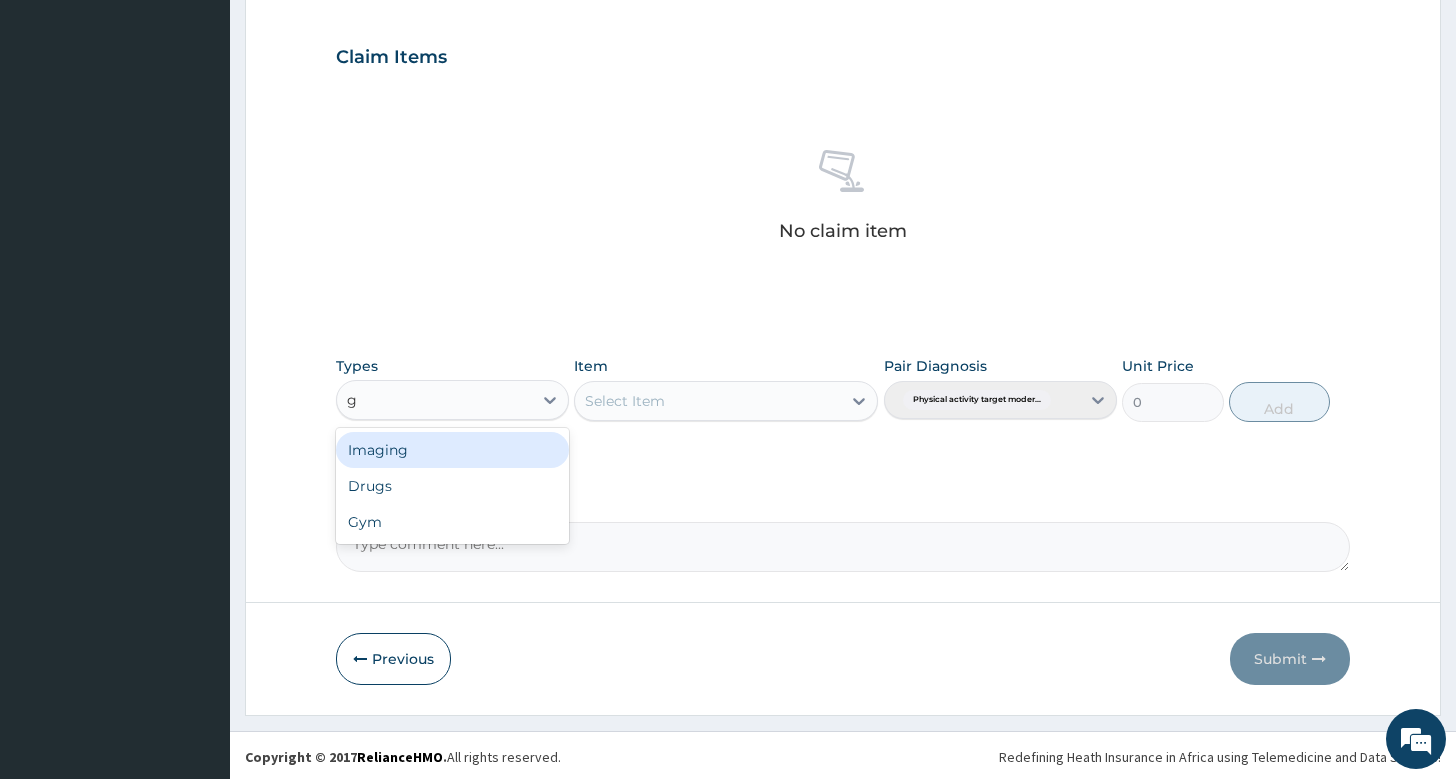 type on "gy" 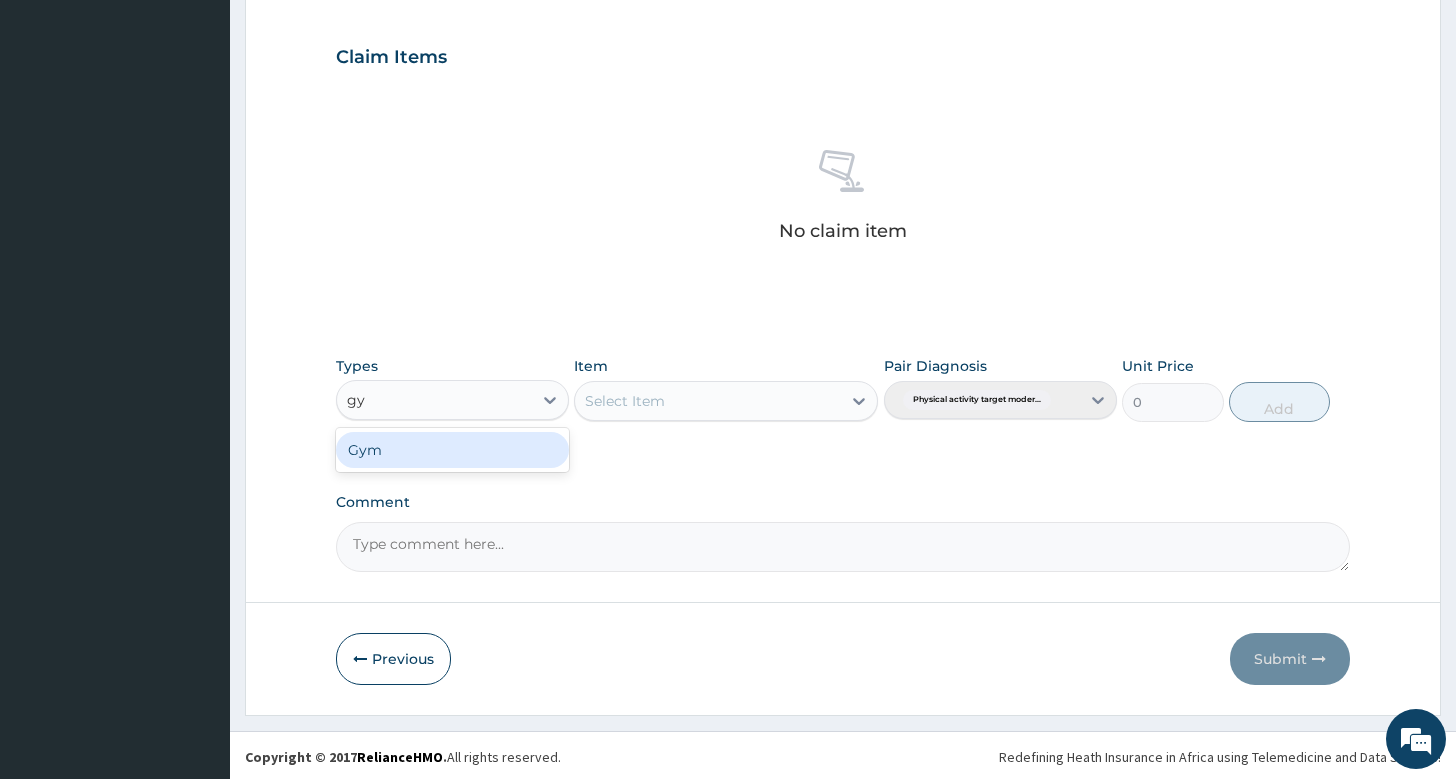 click on "Gym" at bounding box center [452, 450] 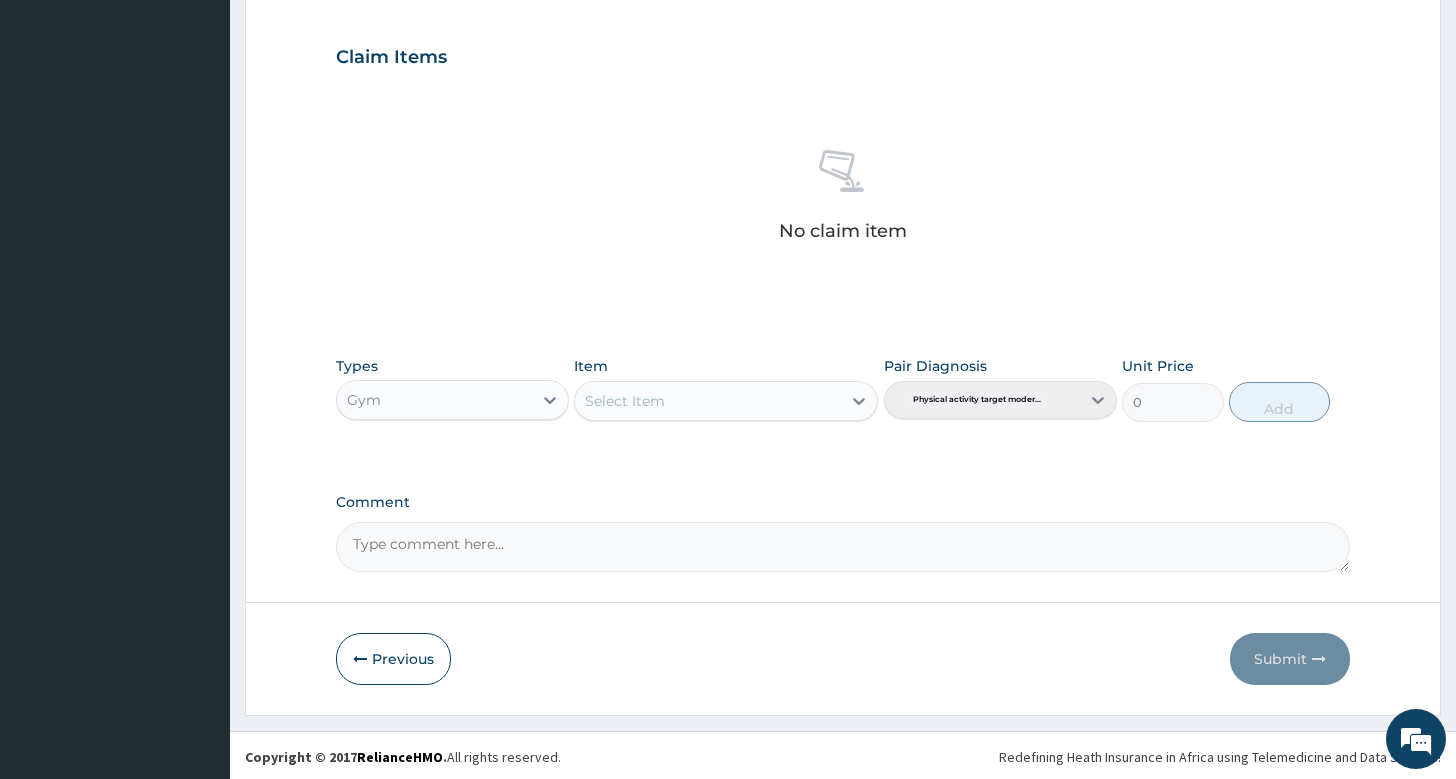 click on "Types Gym Item Select Item Pair Diagnosis Physical activity target moder... Unit Price 0 Add" at bounding box center [843, 389] 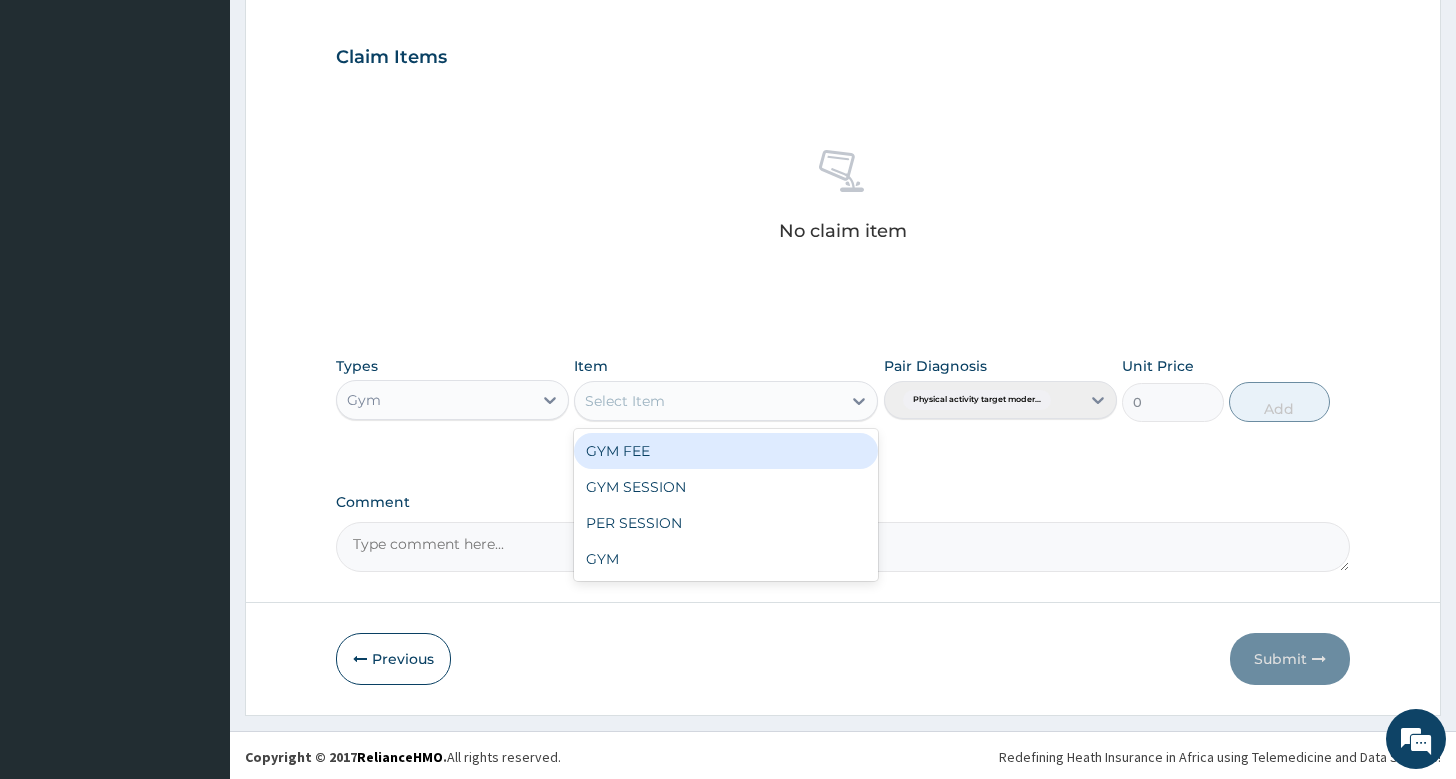 click on "Select Item" at bounding box center [708, 401] 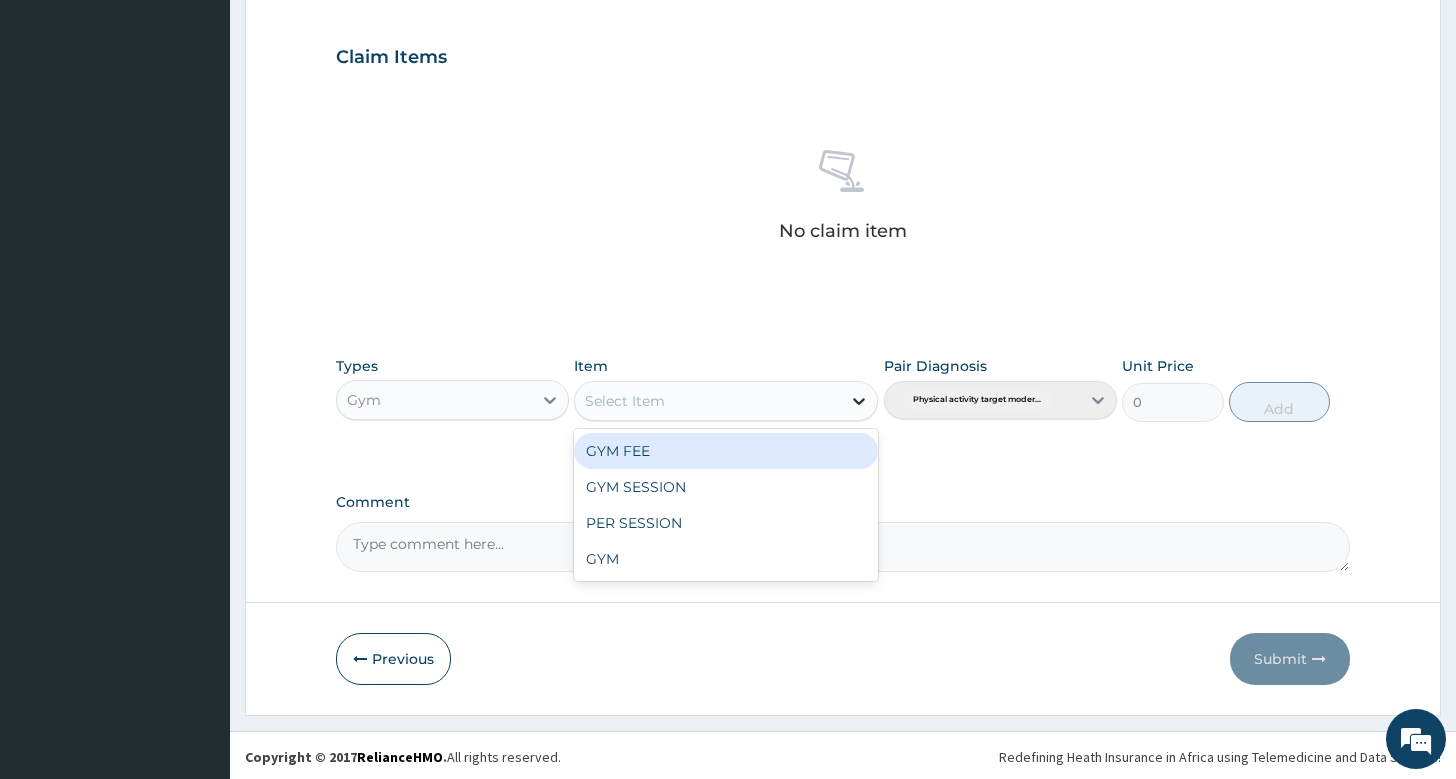 drag, startPoint x: 706, startPoint y: 449, endPoint x: 846, endPoint y: 390, distance: 151.92432 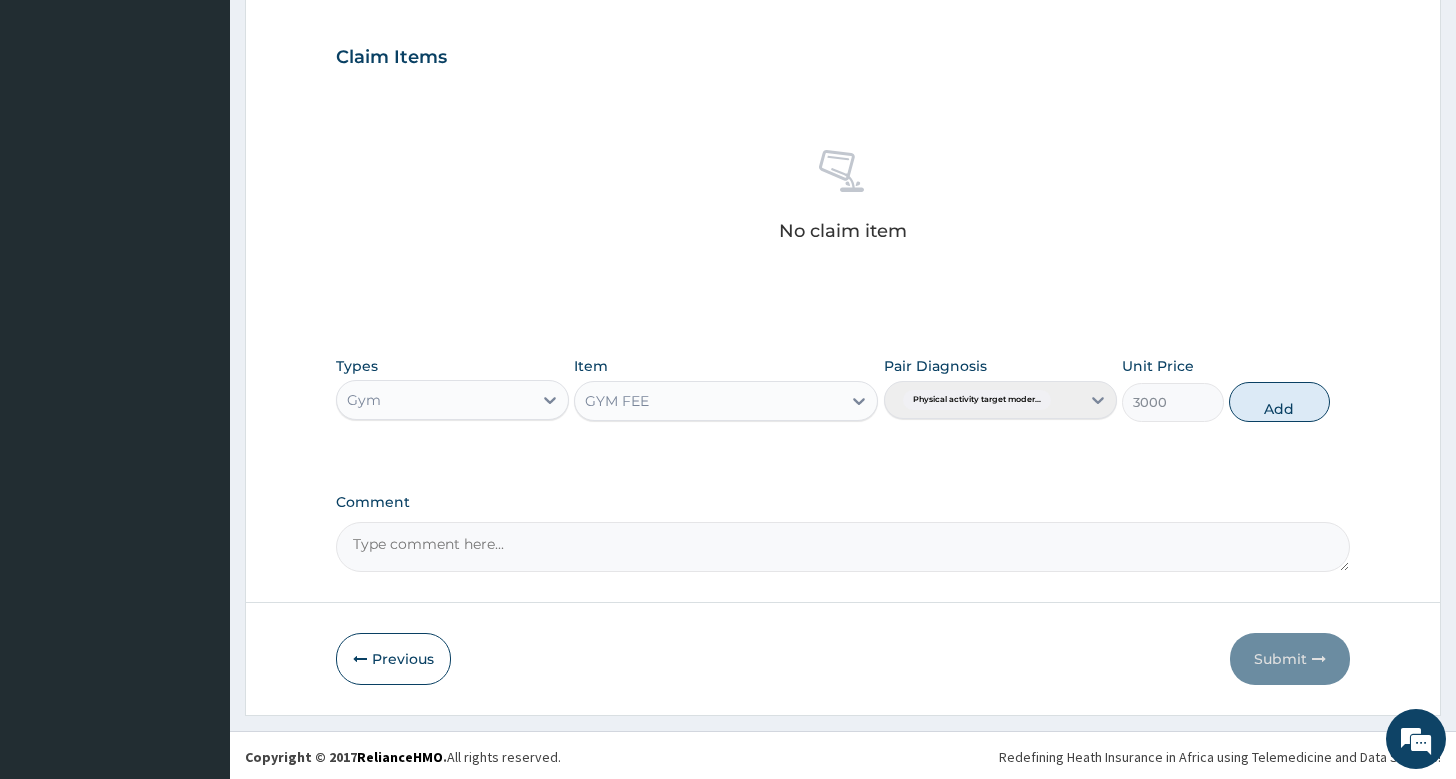 drag, startPoint x: 1277, startPoint y: 399, endPoint x: 1287, endPoint y: 561, distance: 162.30835 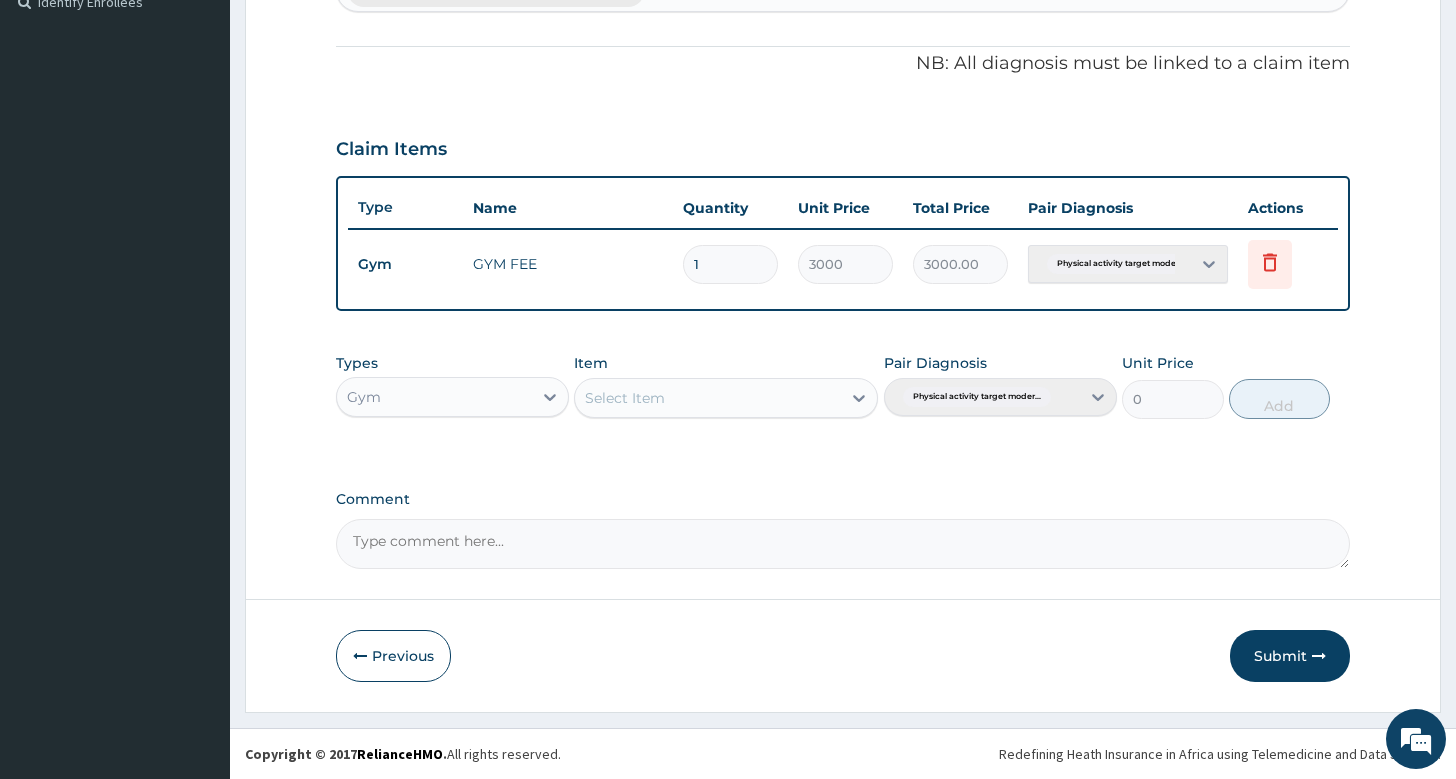 scroll, scrollTop: 564, scrollLeft: 0, axis: vertical 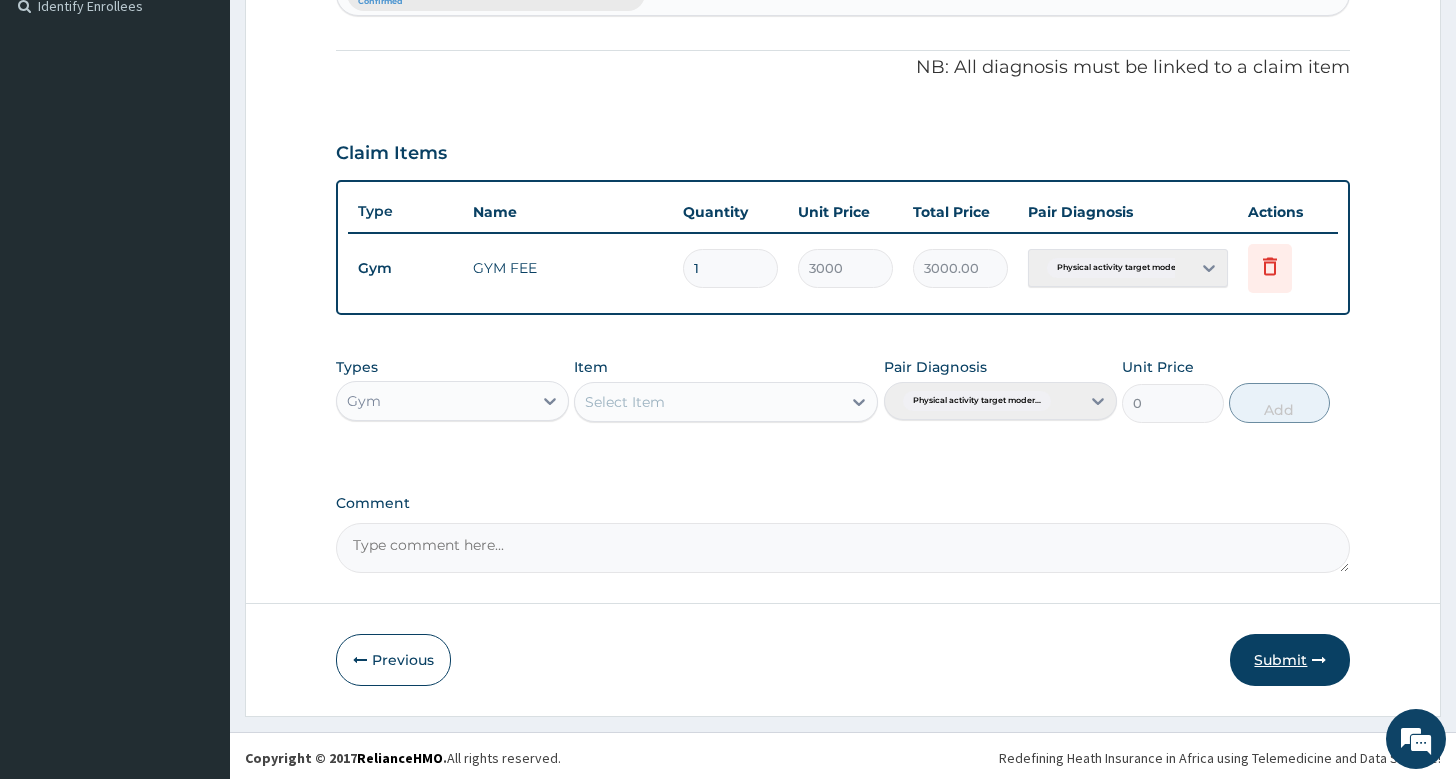 click on "Submit" at bounding box center [1290, 660] 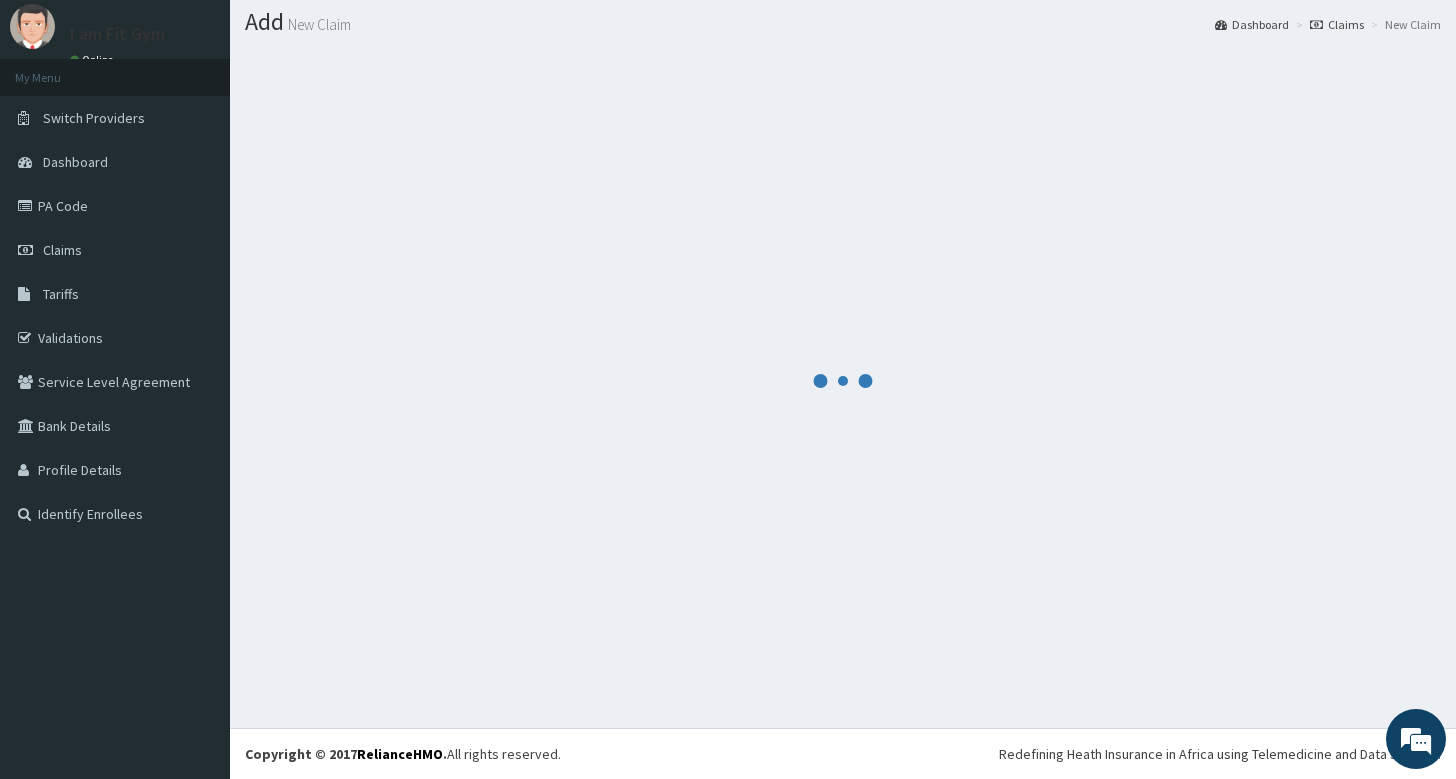scroll, scrollTop: 55, scrollLeft: 0, axis: vertical 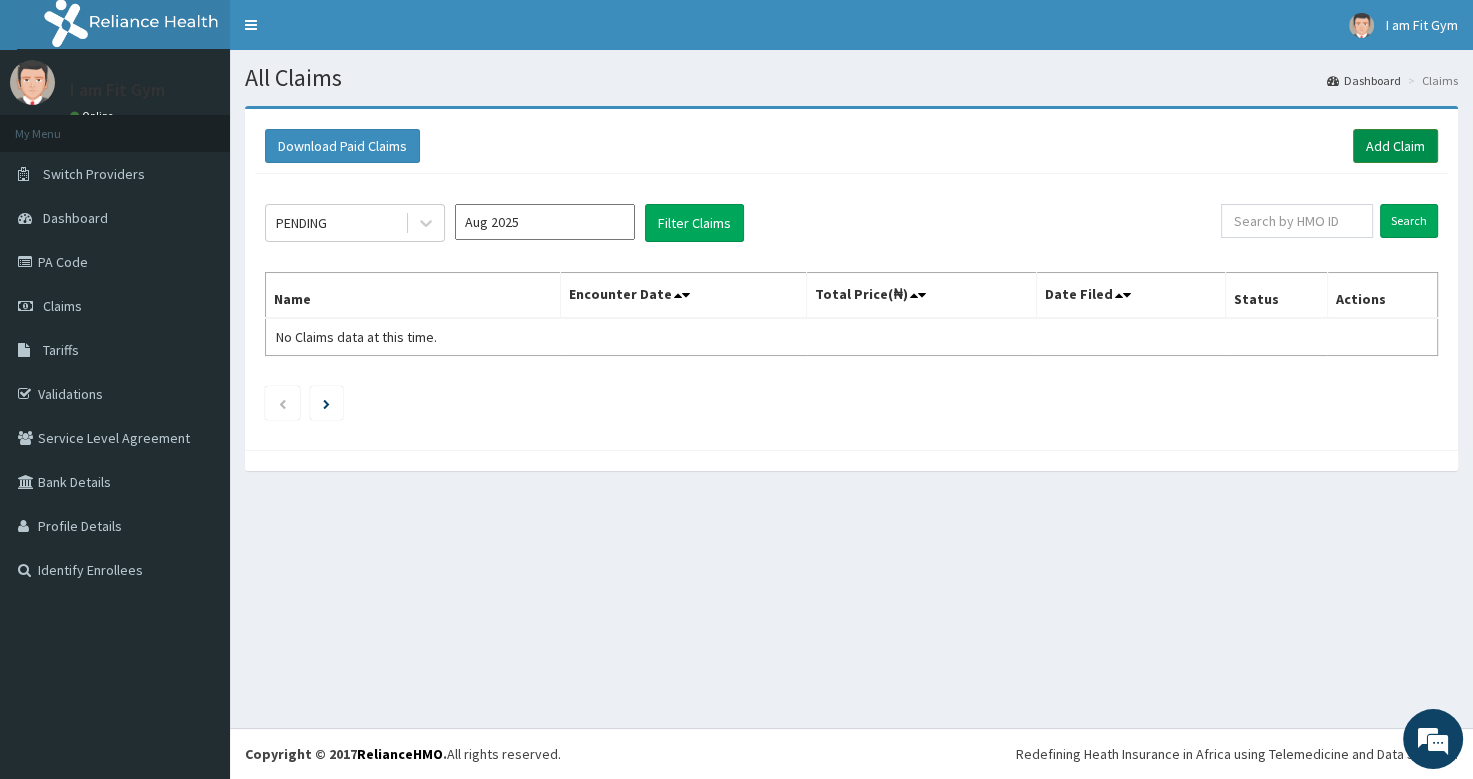 click on "Add Claim" at bounding box center (1395, 146) 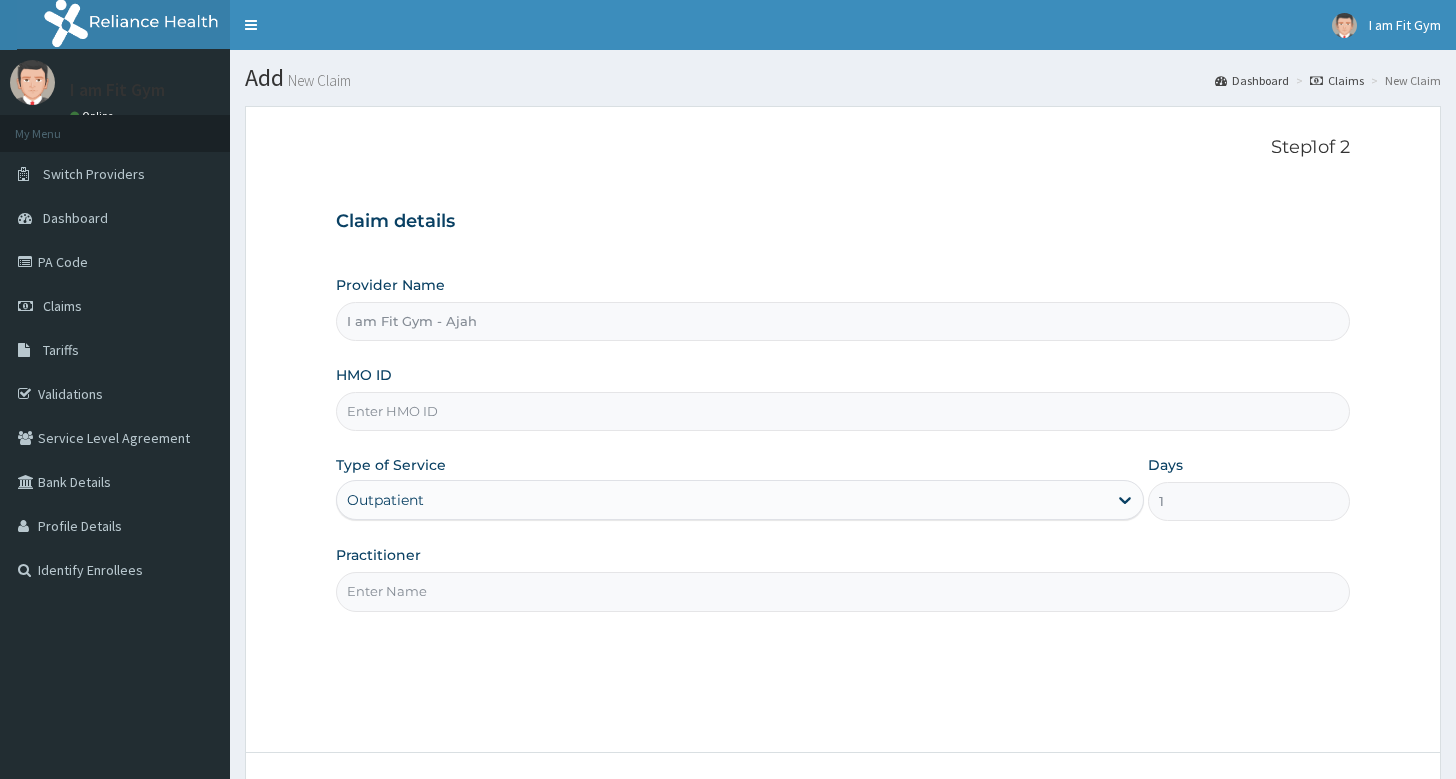 click on "Practitioner" at bounding box center (843, 591) 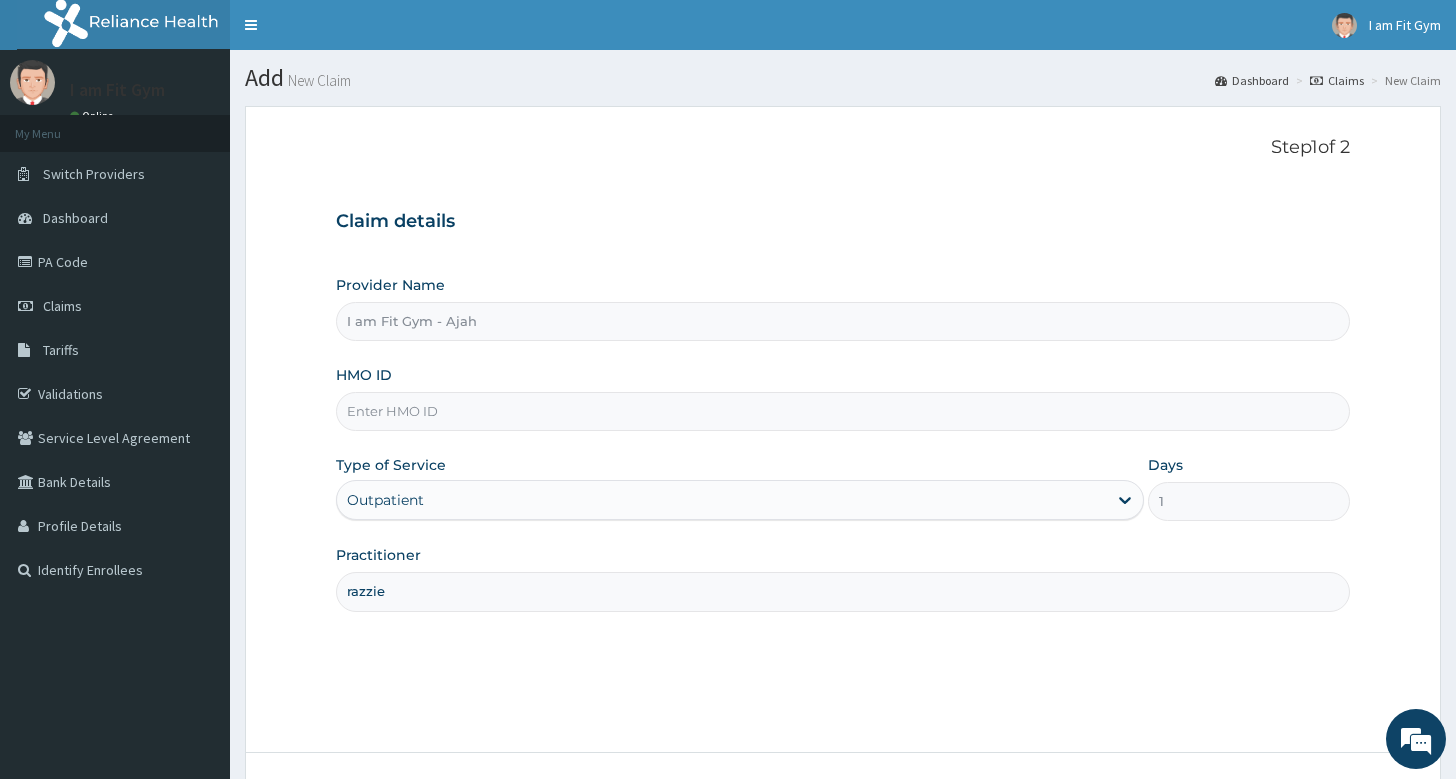 type on "razzie" 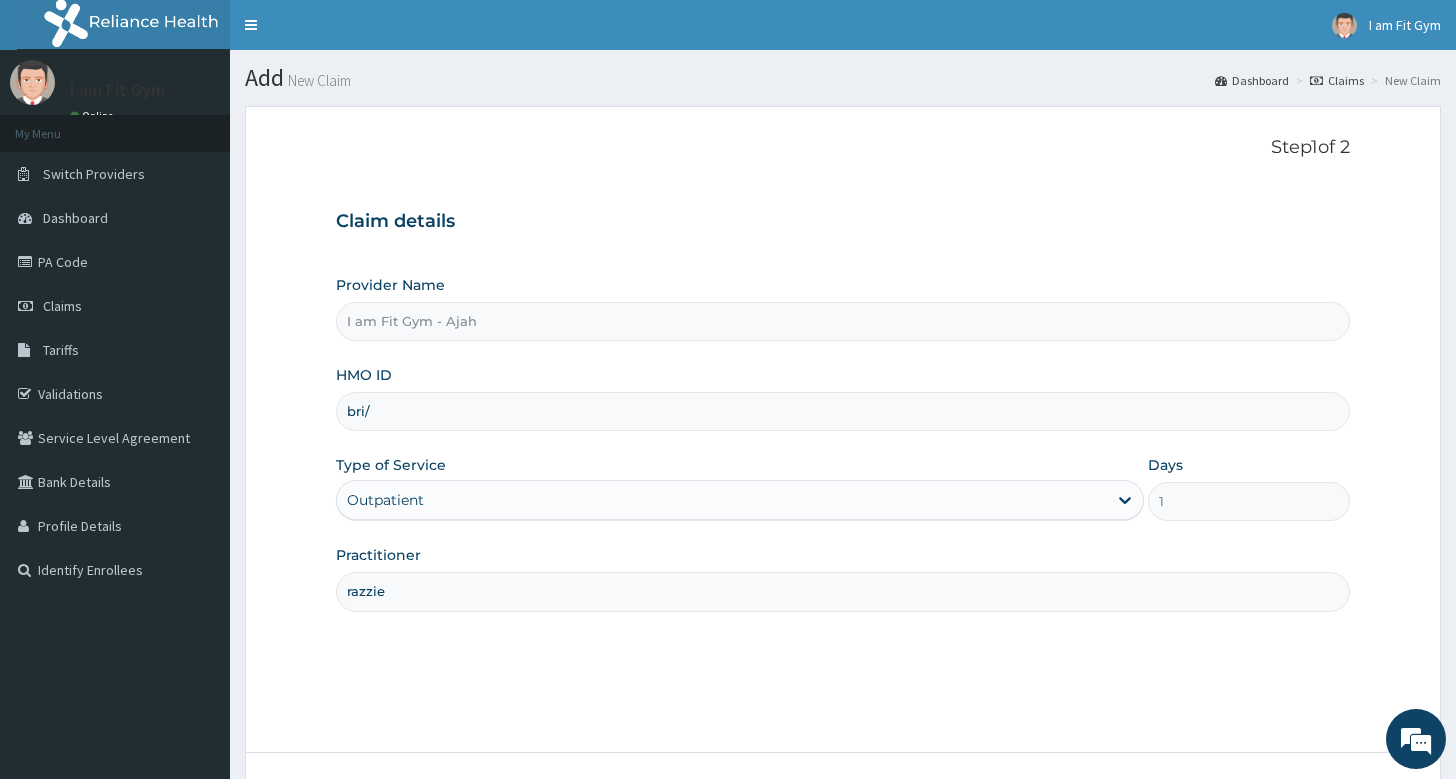 scroll, scrollTop: 0, scrollLeft: 0, axis: both 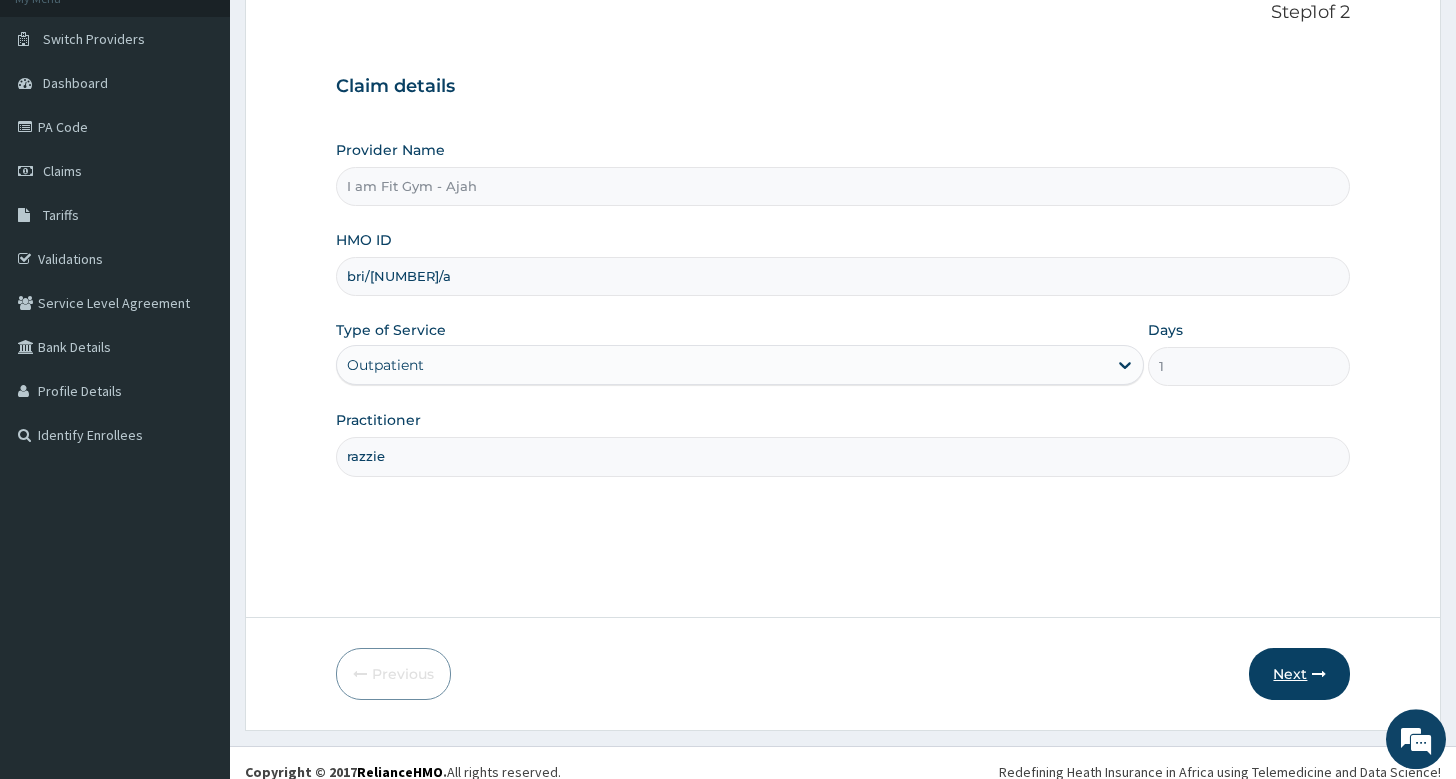 type on "bri/10102/a" 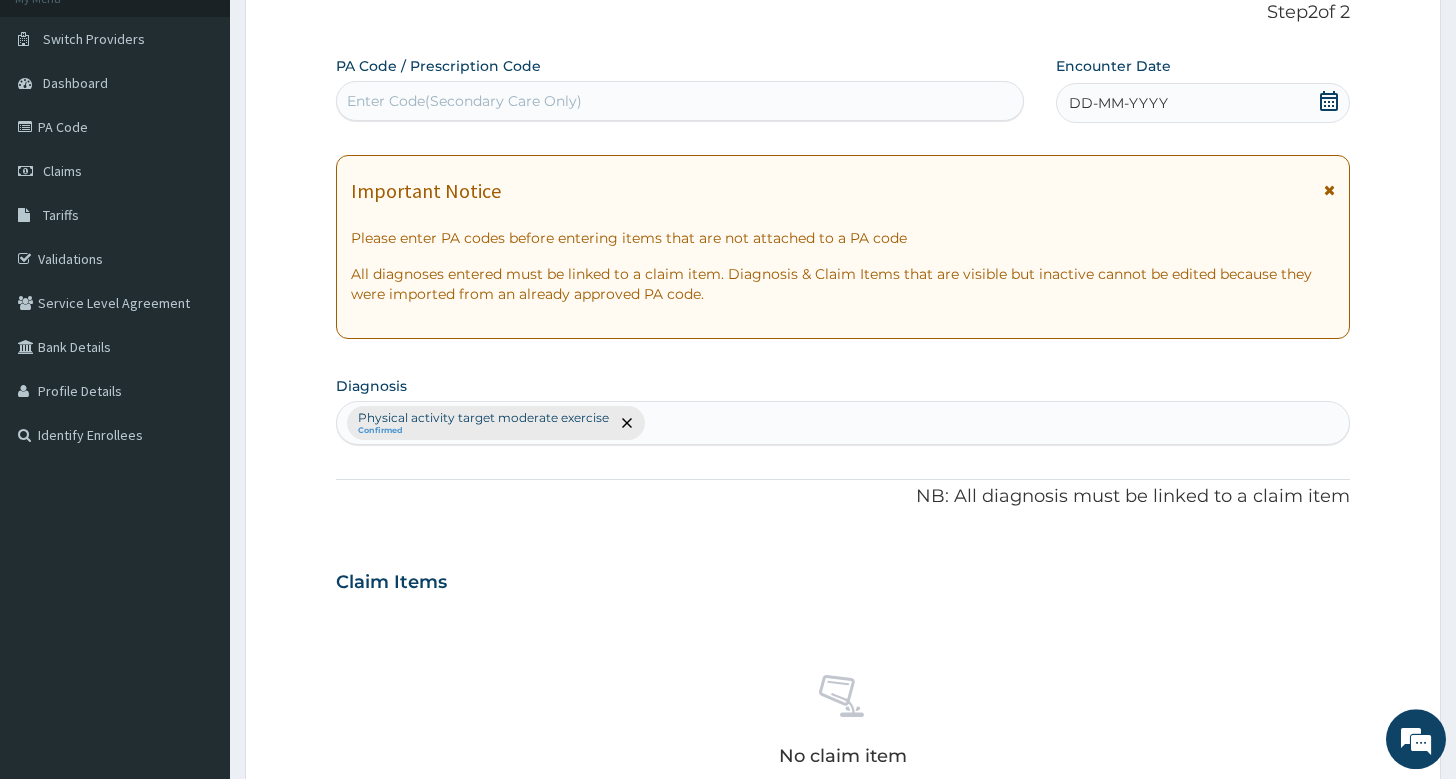 click on "DD-MM-YYYY" at bounding box center [1203, 103] 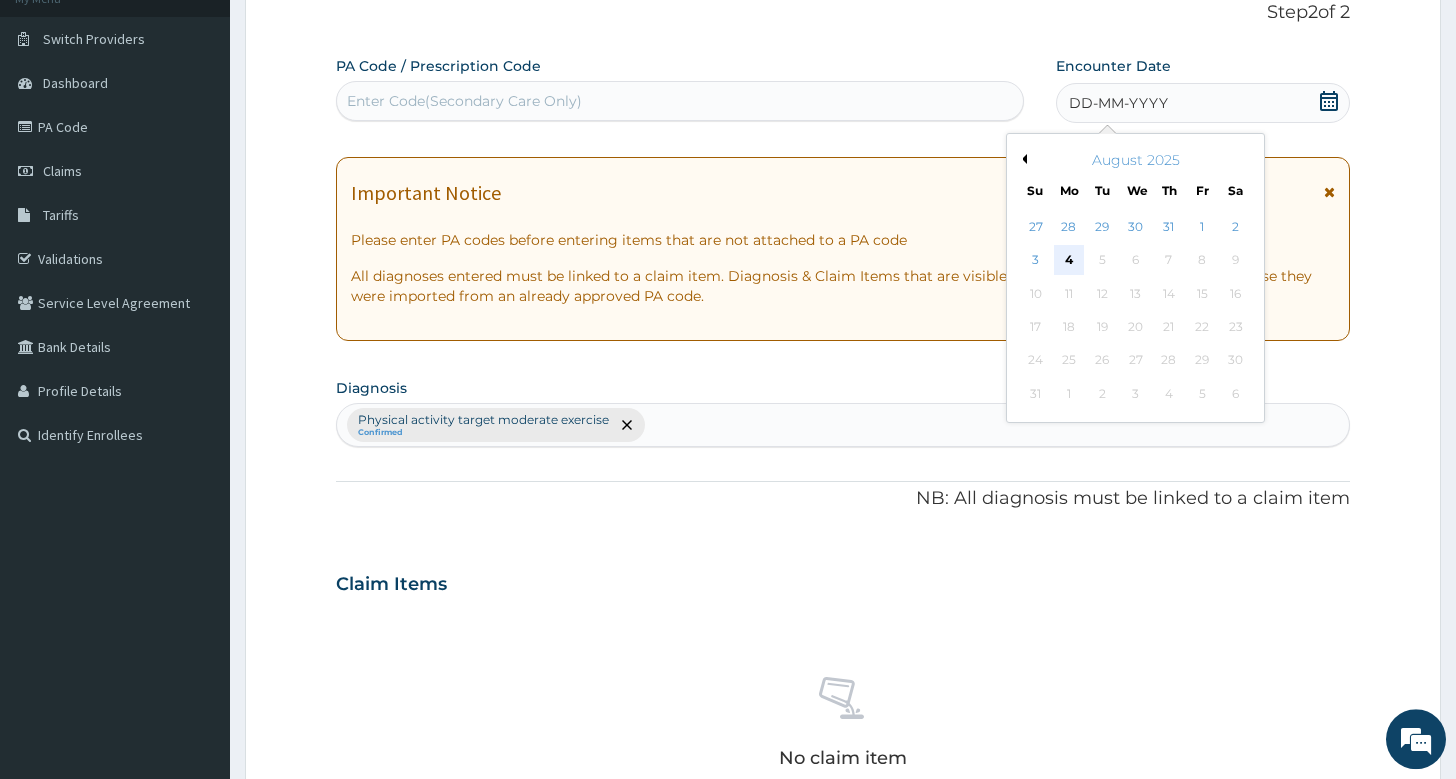 click on "4" at bounding box center [1069, 261] 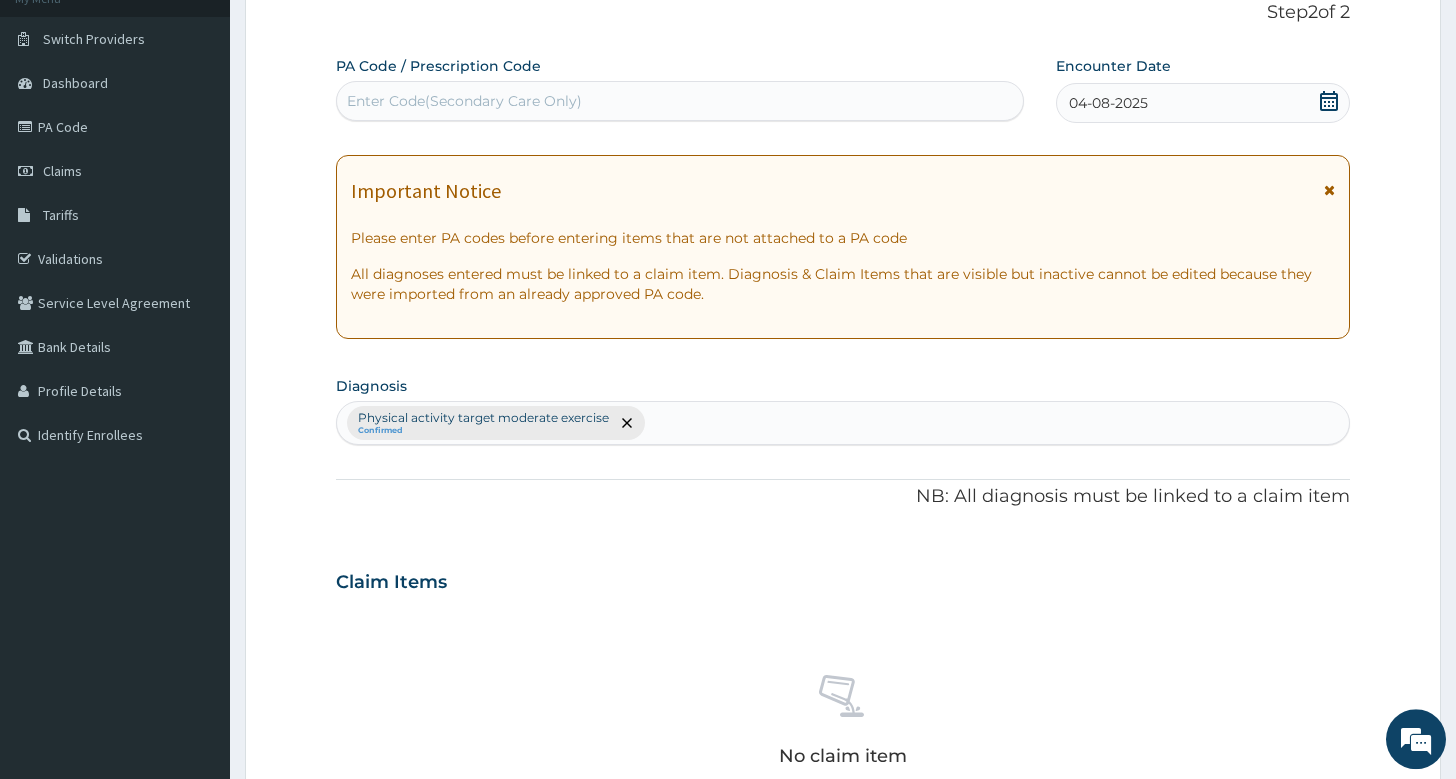 click on "Enter Code(Secondary Care Only)" at bounding box center [680, 101] 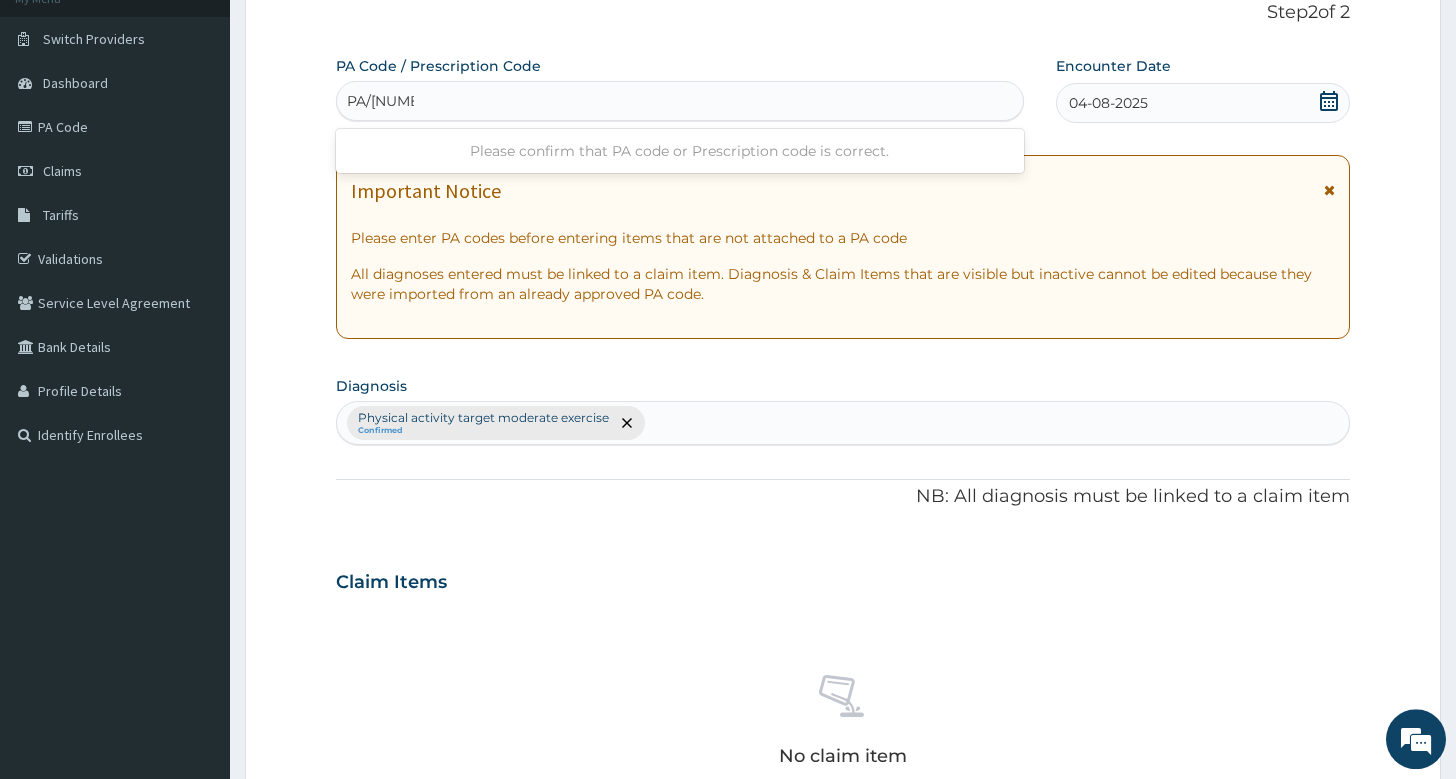 type on "PA/523428" 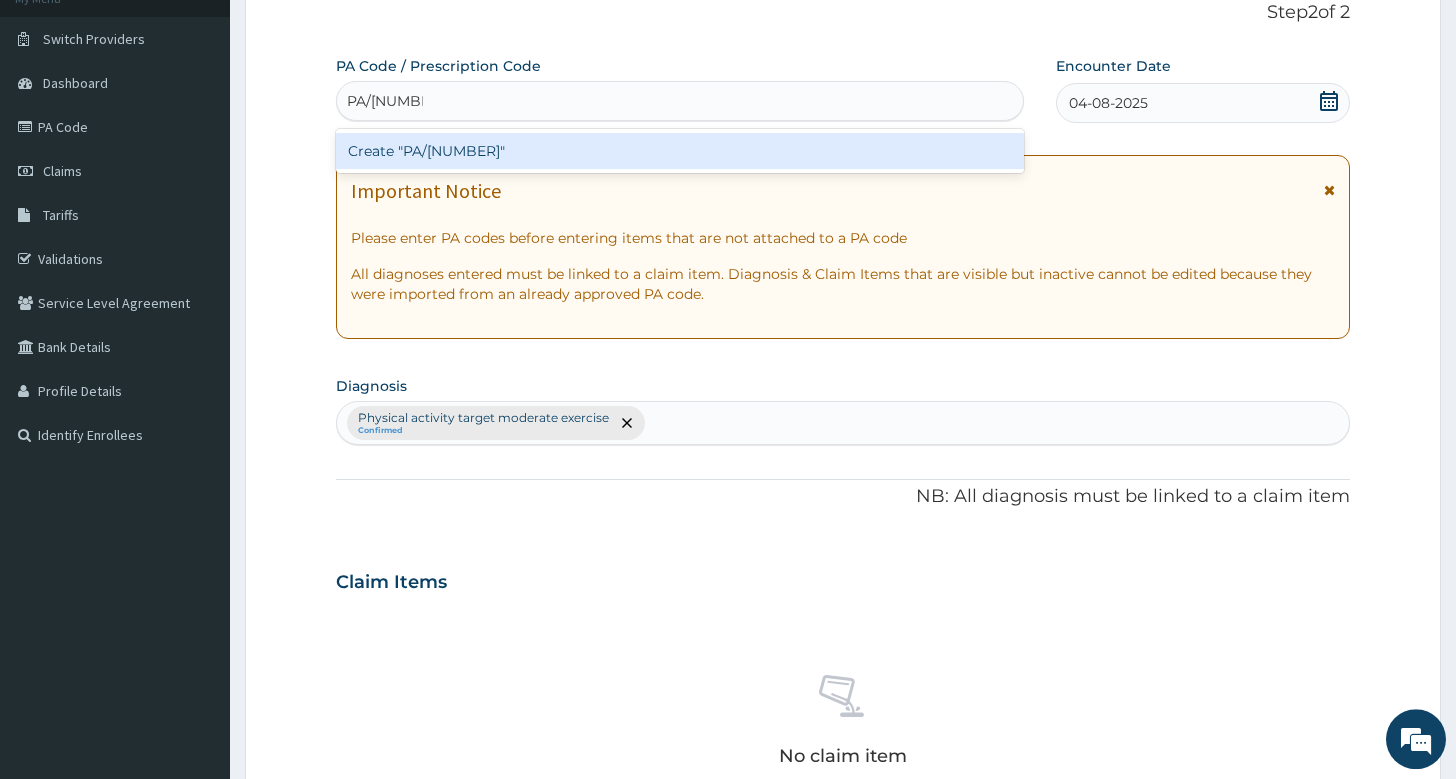 click on "Create "PA/523428"" at bounding box center [680, 151] 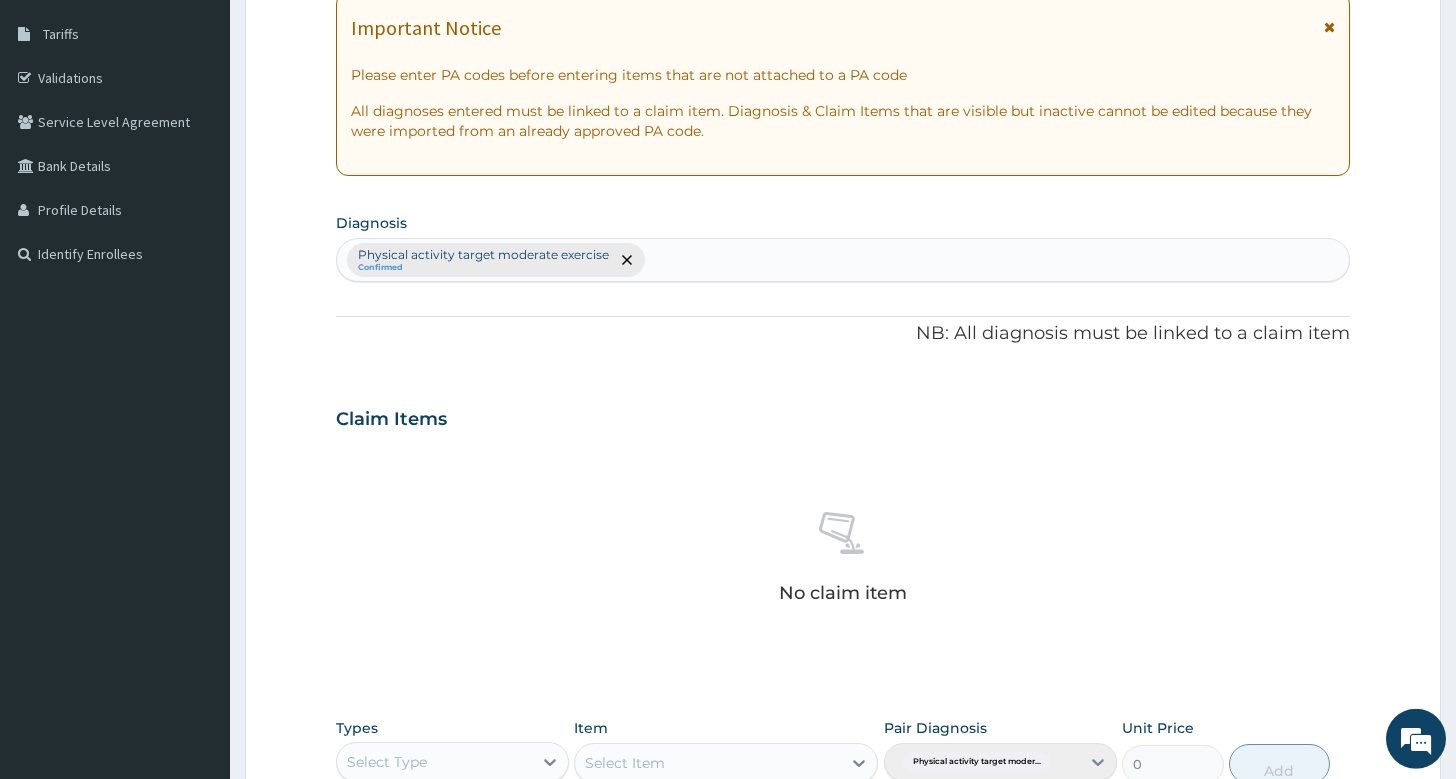 scroll, scrollTop: 0, scrollLeft: 0, axis: both 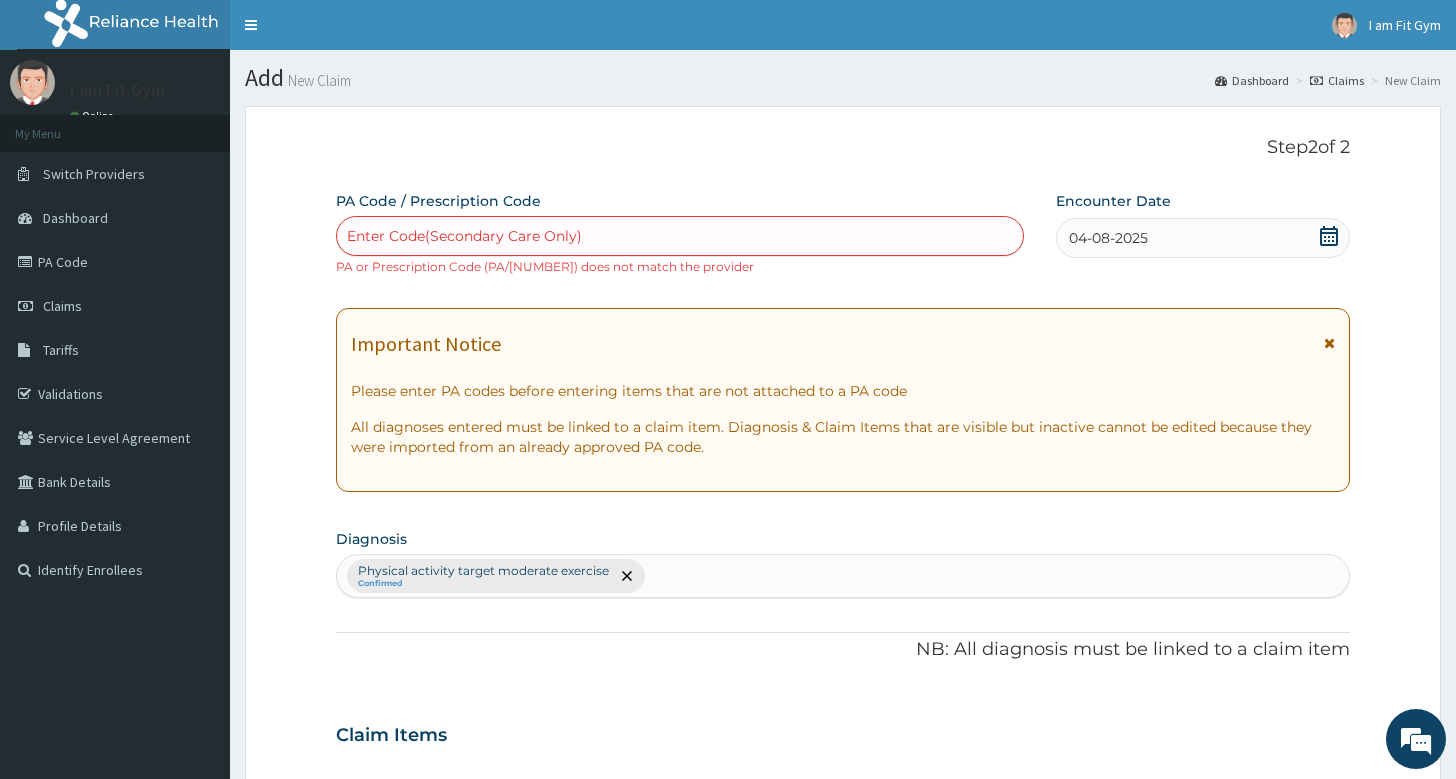 click on "Enter Code(Secondary Care Only)" at bounding box center [680, 236] 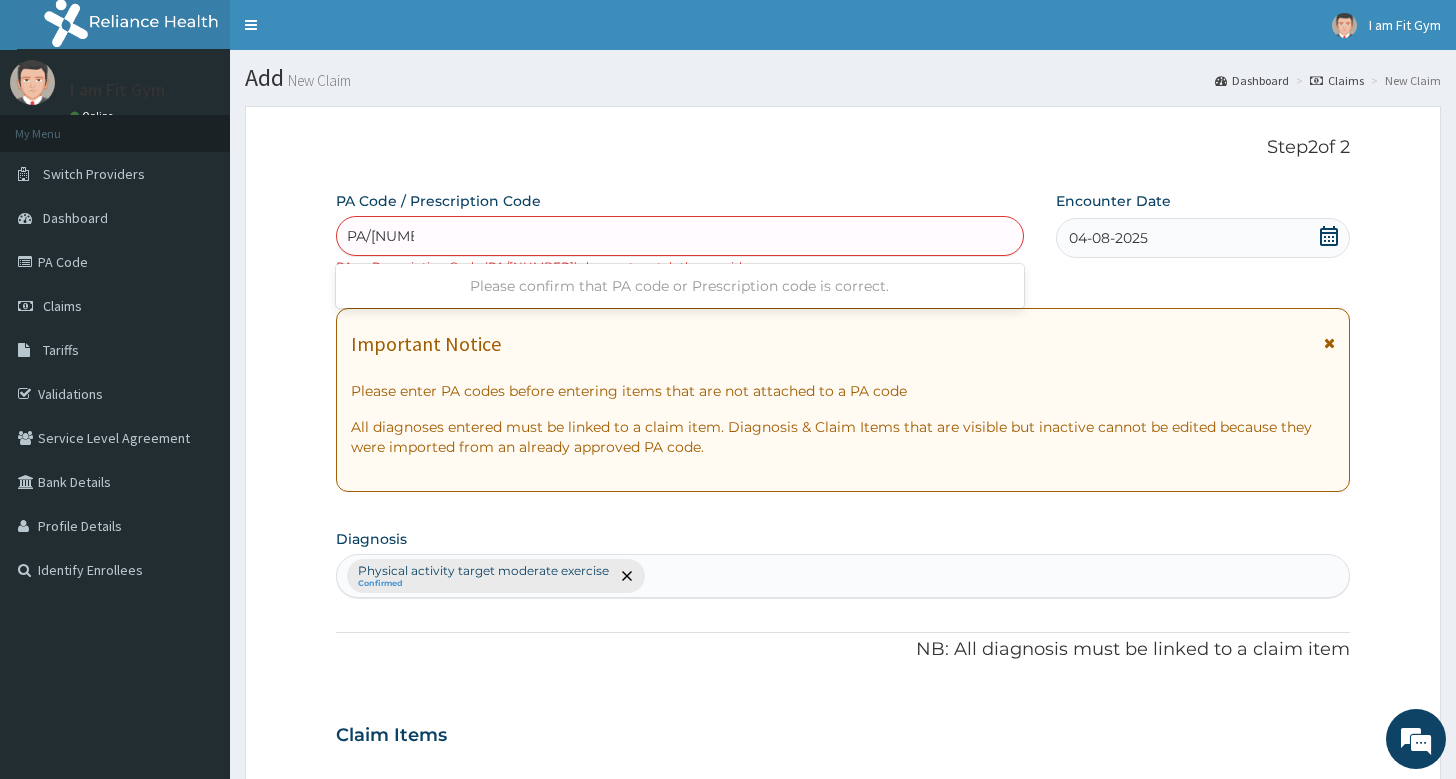 type on "PA/523428" 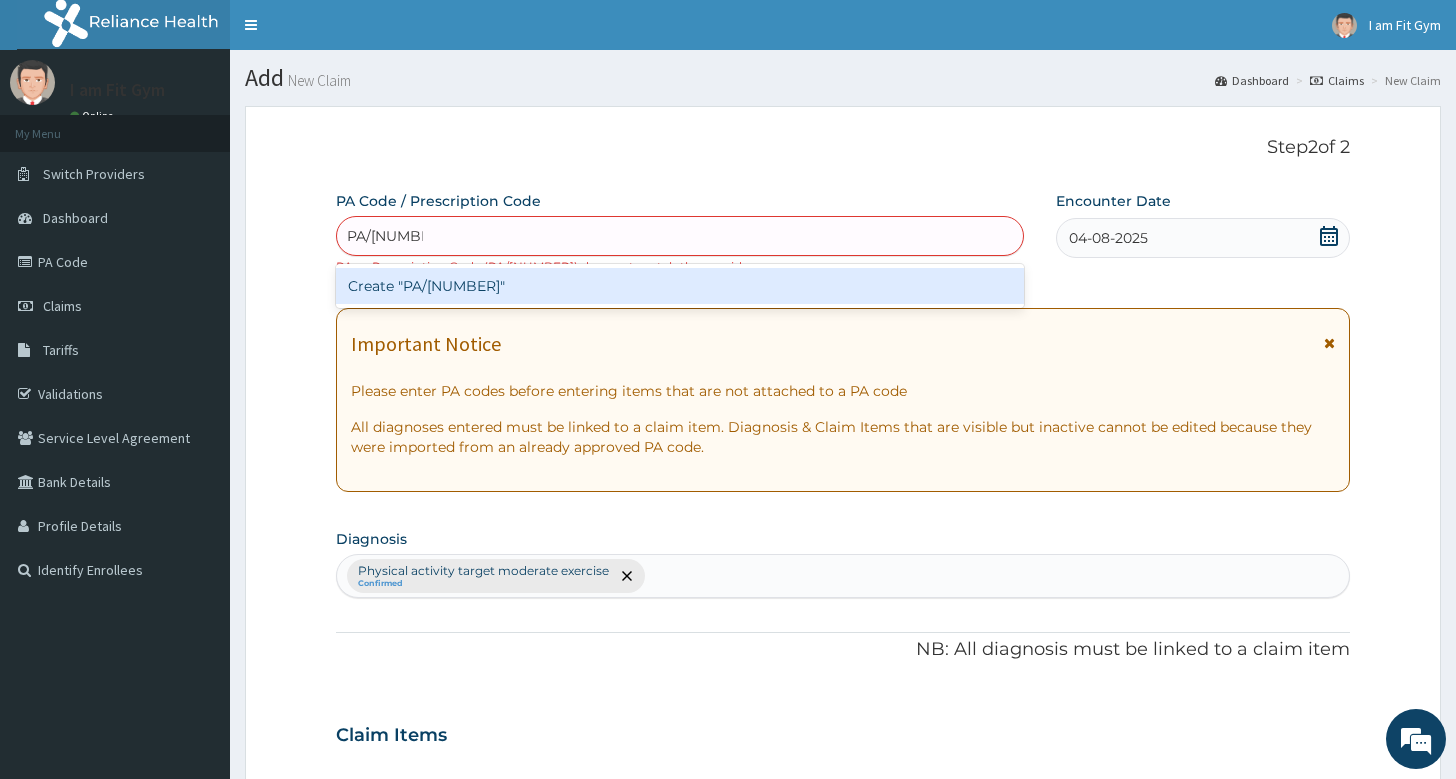 click on "Create "PA/523428"" at bounding box center [680, 286] 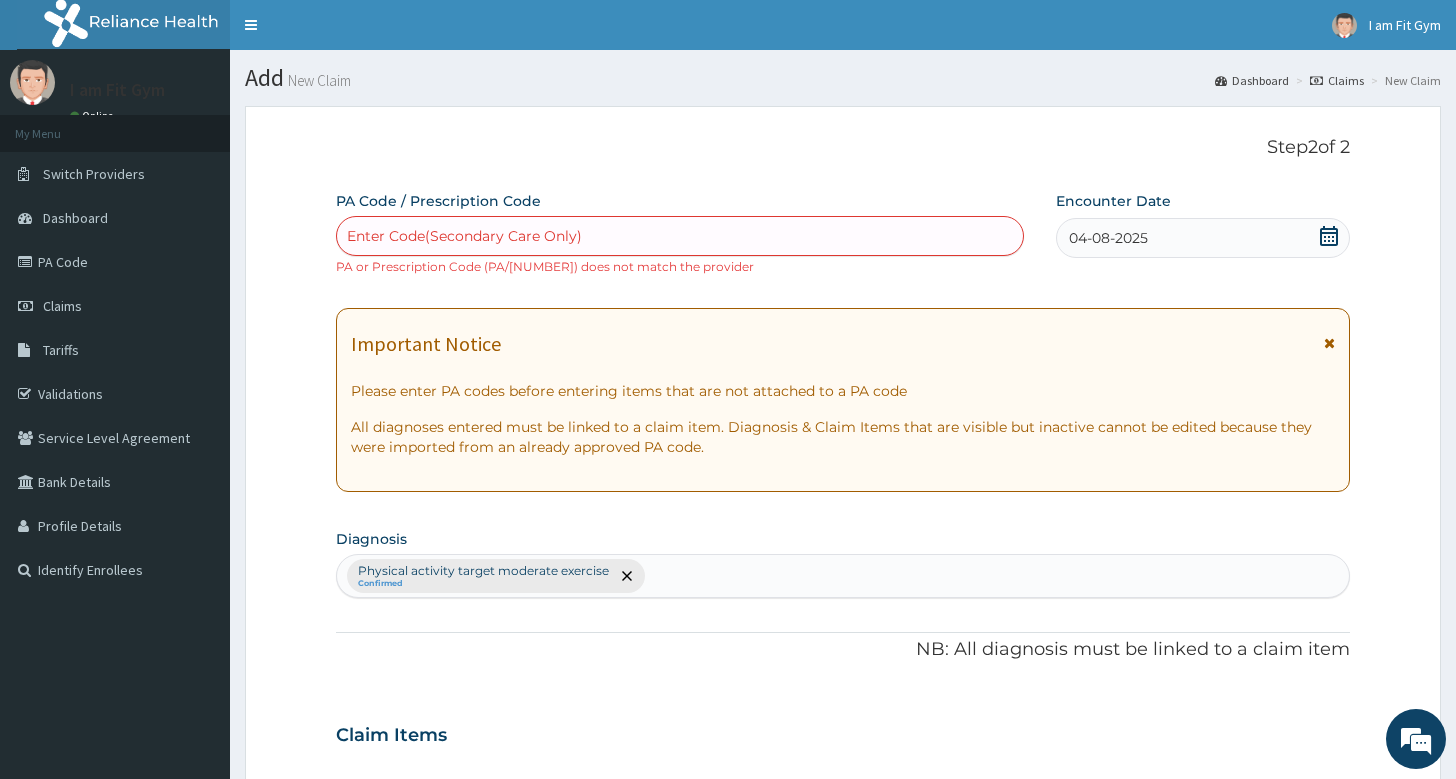 click on "Enter Code(Secondary Care Only)" at bounding box center (680, 236) 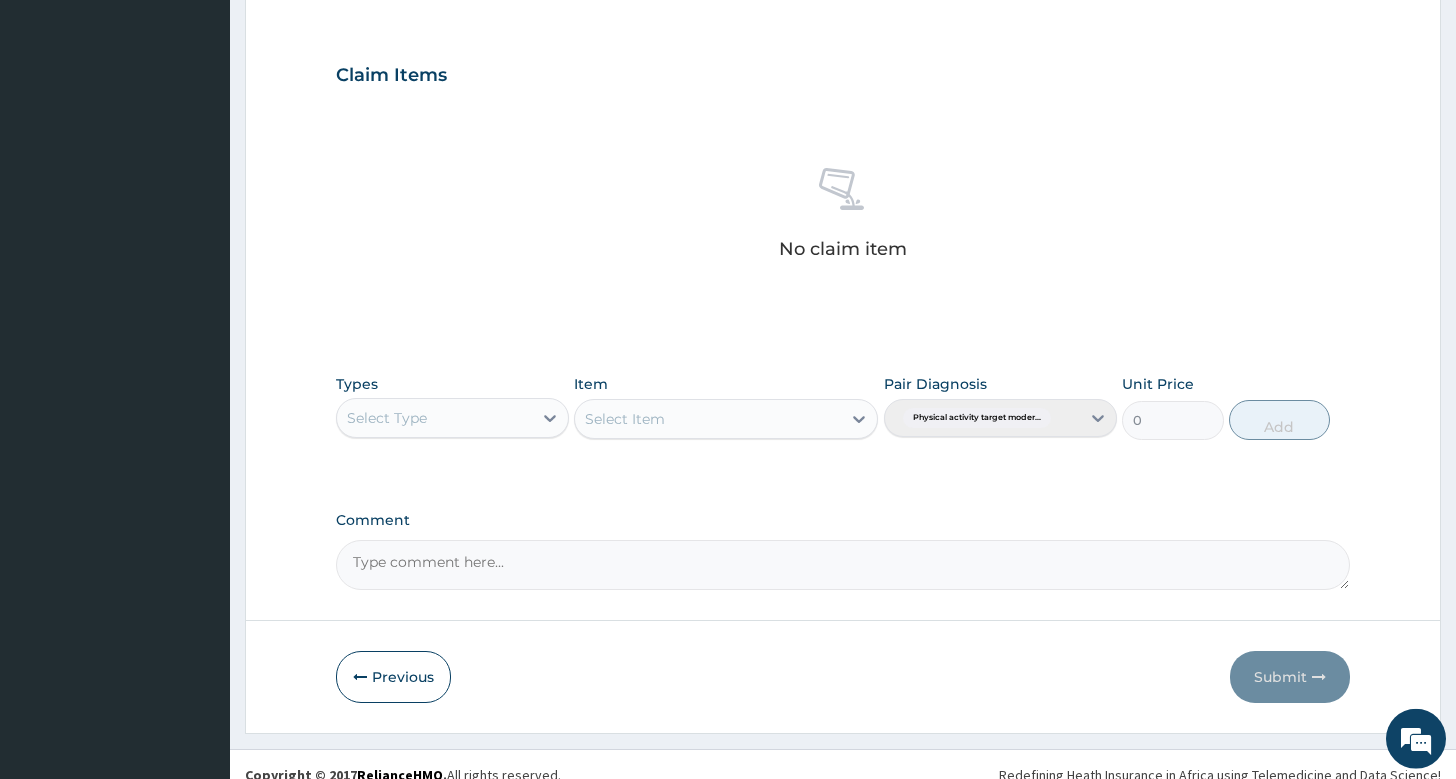 scroll, scrollTop: 656, scrollLeft: 0, axis: vertical 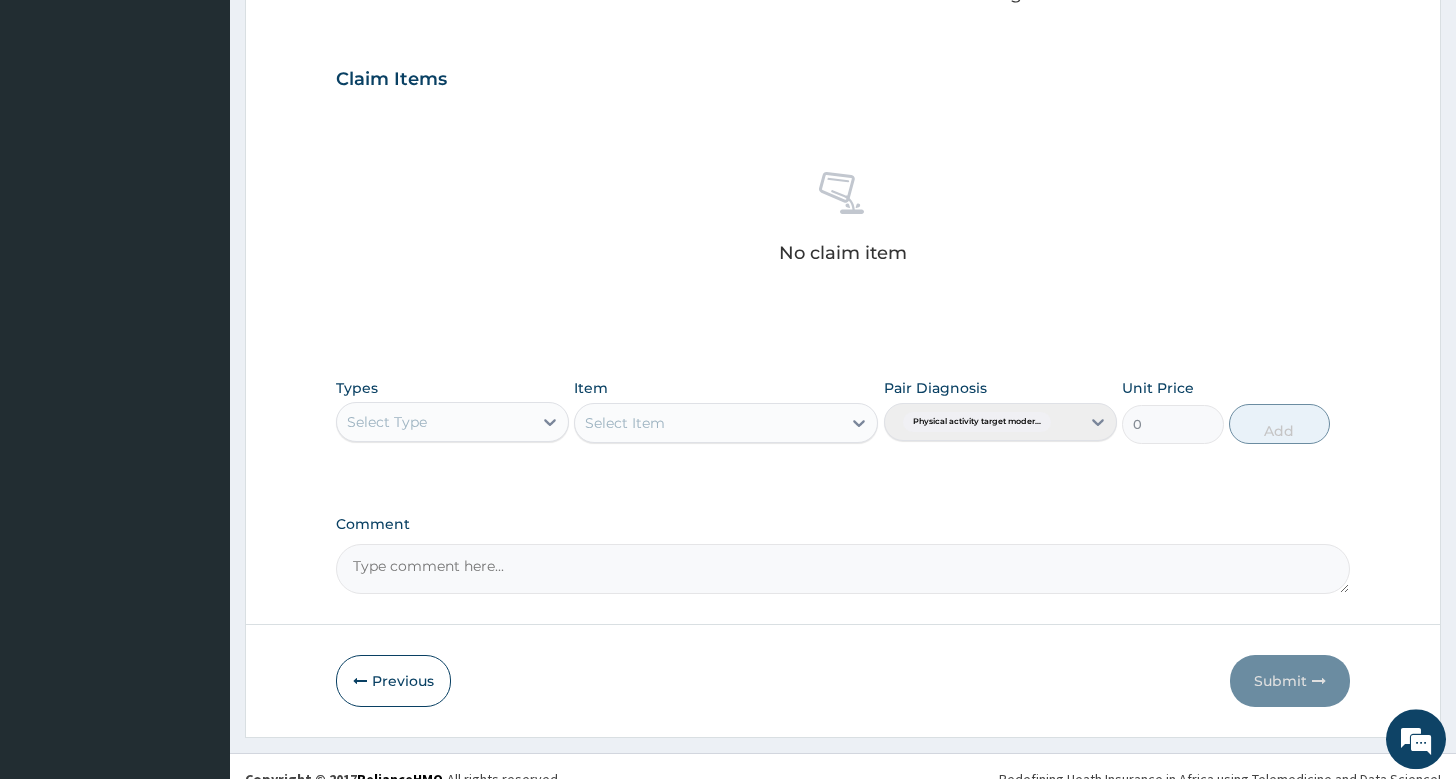 type on "PA/523428" 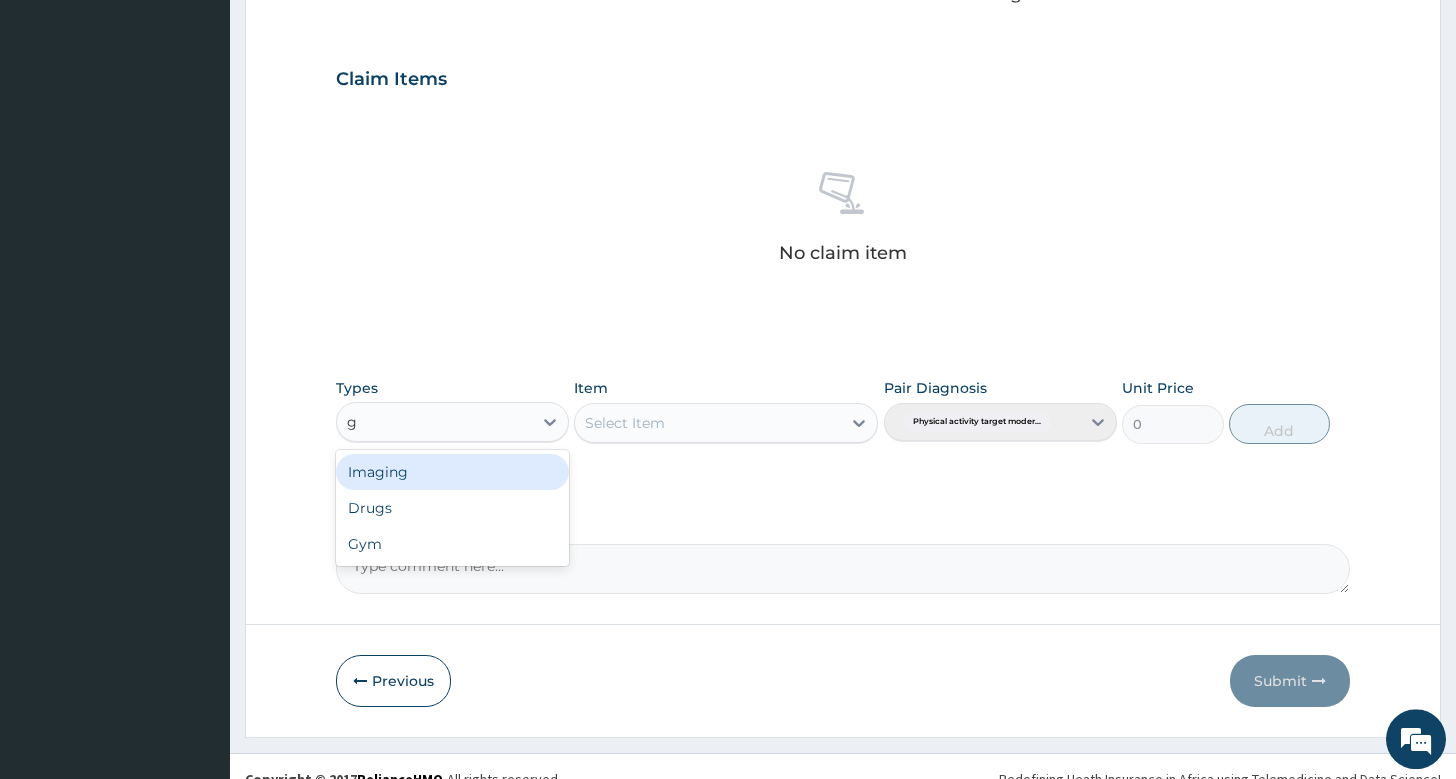 type on "gy" 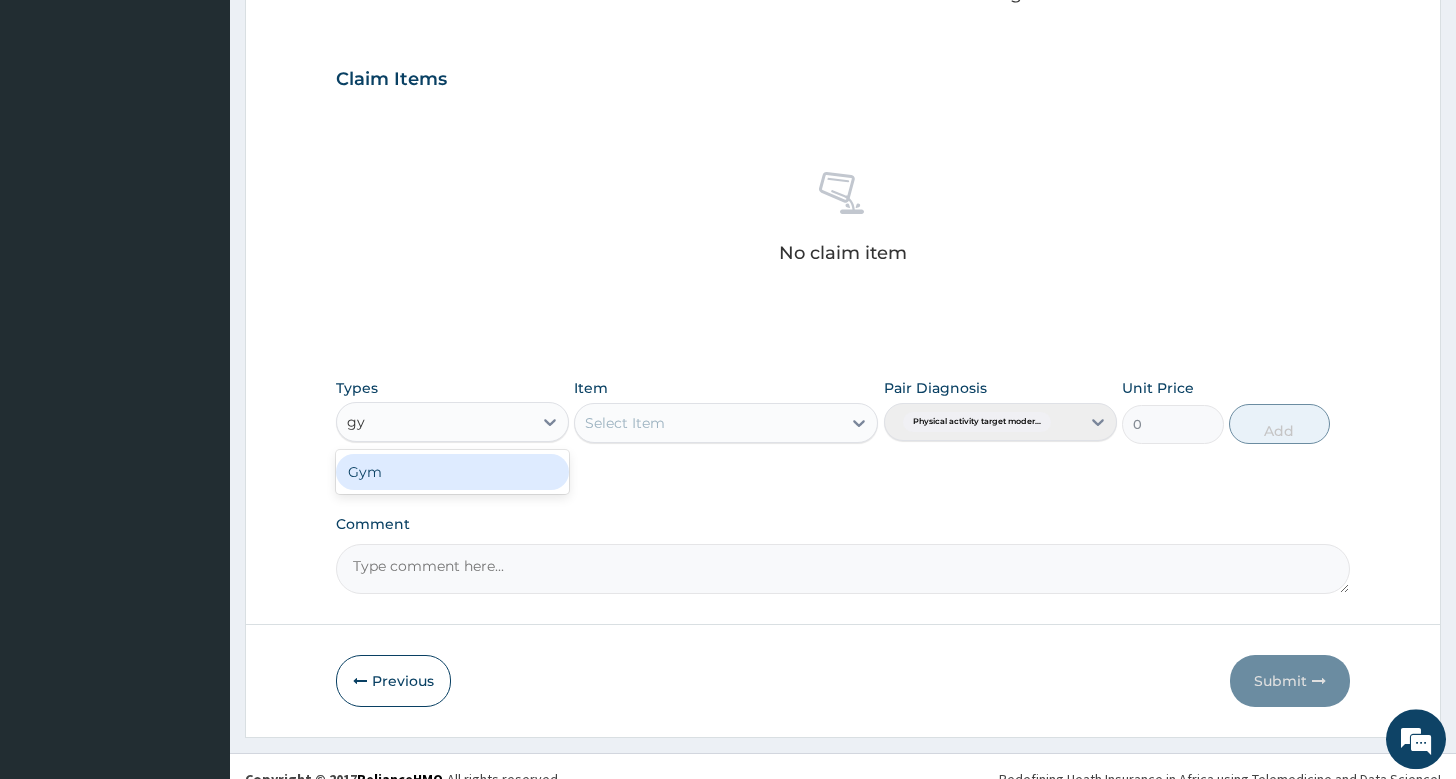 click on "Gym" at bounding box center [452, 472] 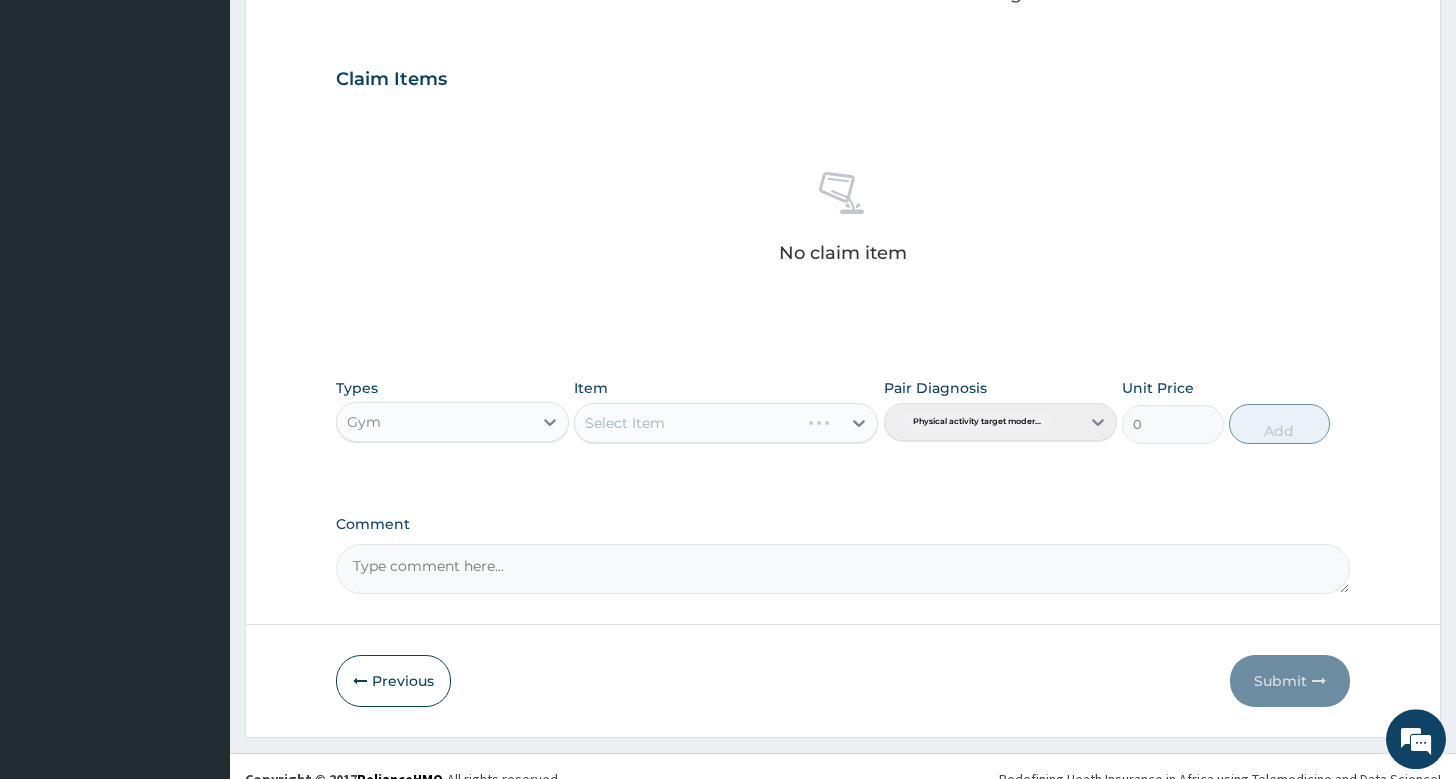 type 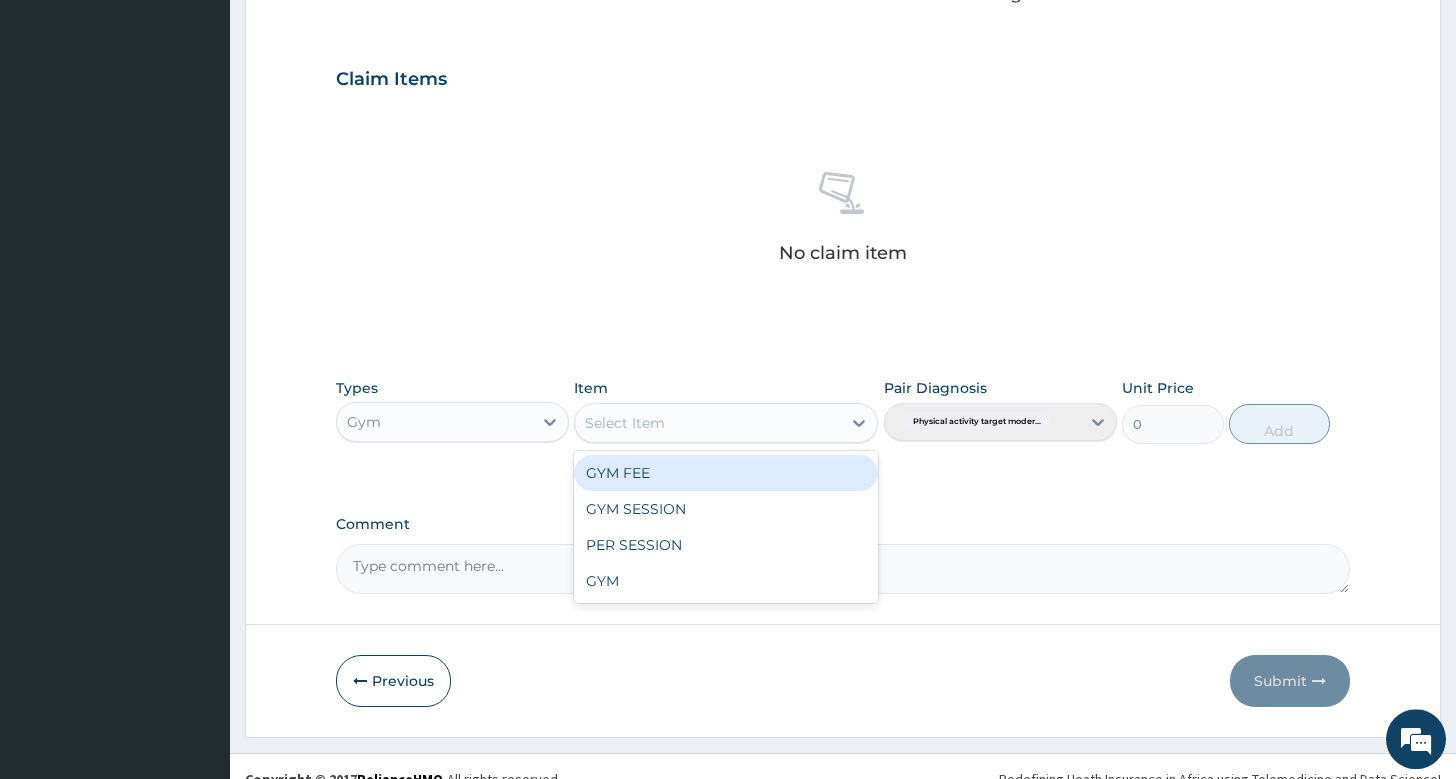 click on "Select Item" at bounding box center [625, 423] 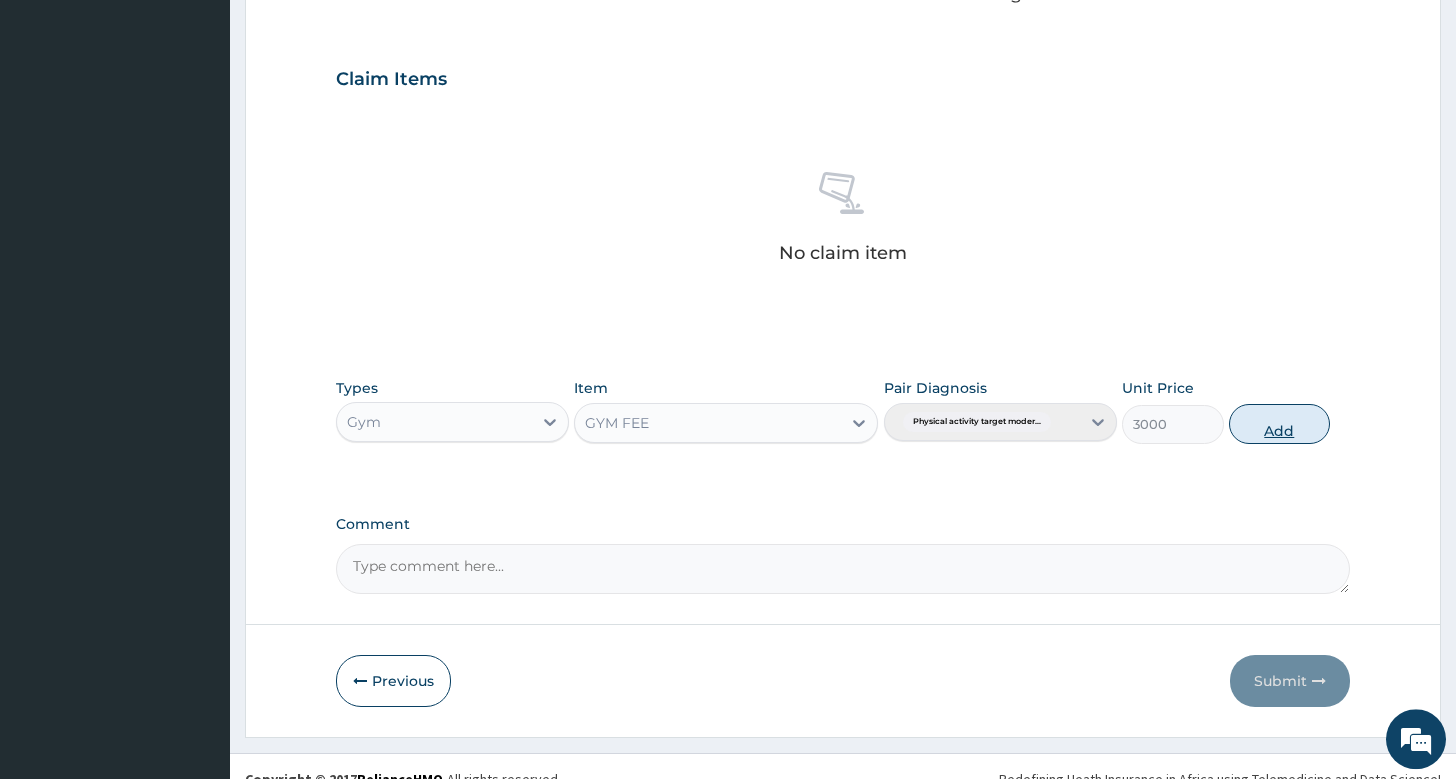 click on "Add" at bounding box center [1279, 424] 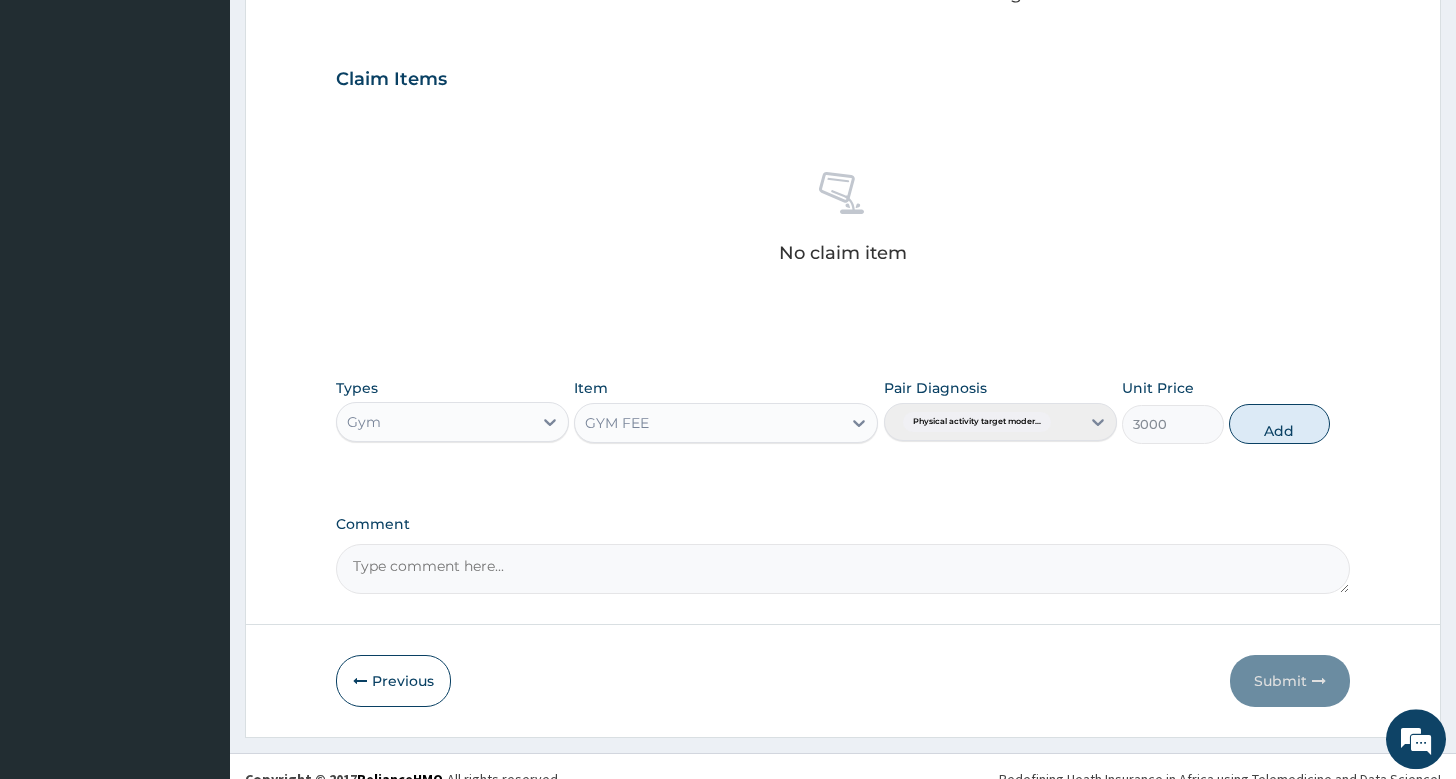 type on "0" 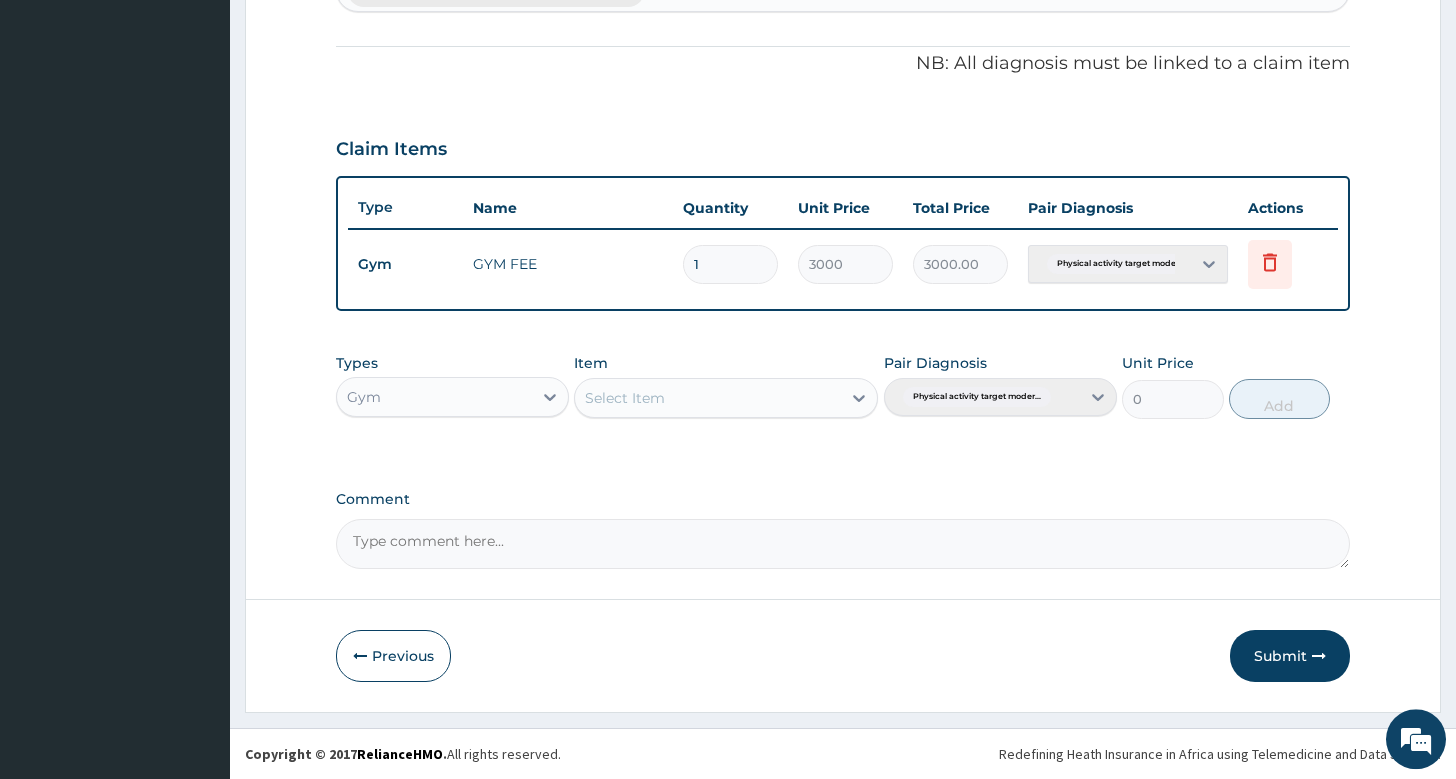 scroll, scrollTop: 582, scrollLeft: 0, axis: vertical 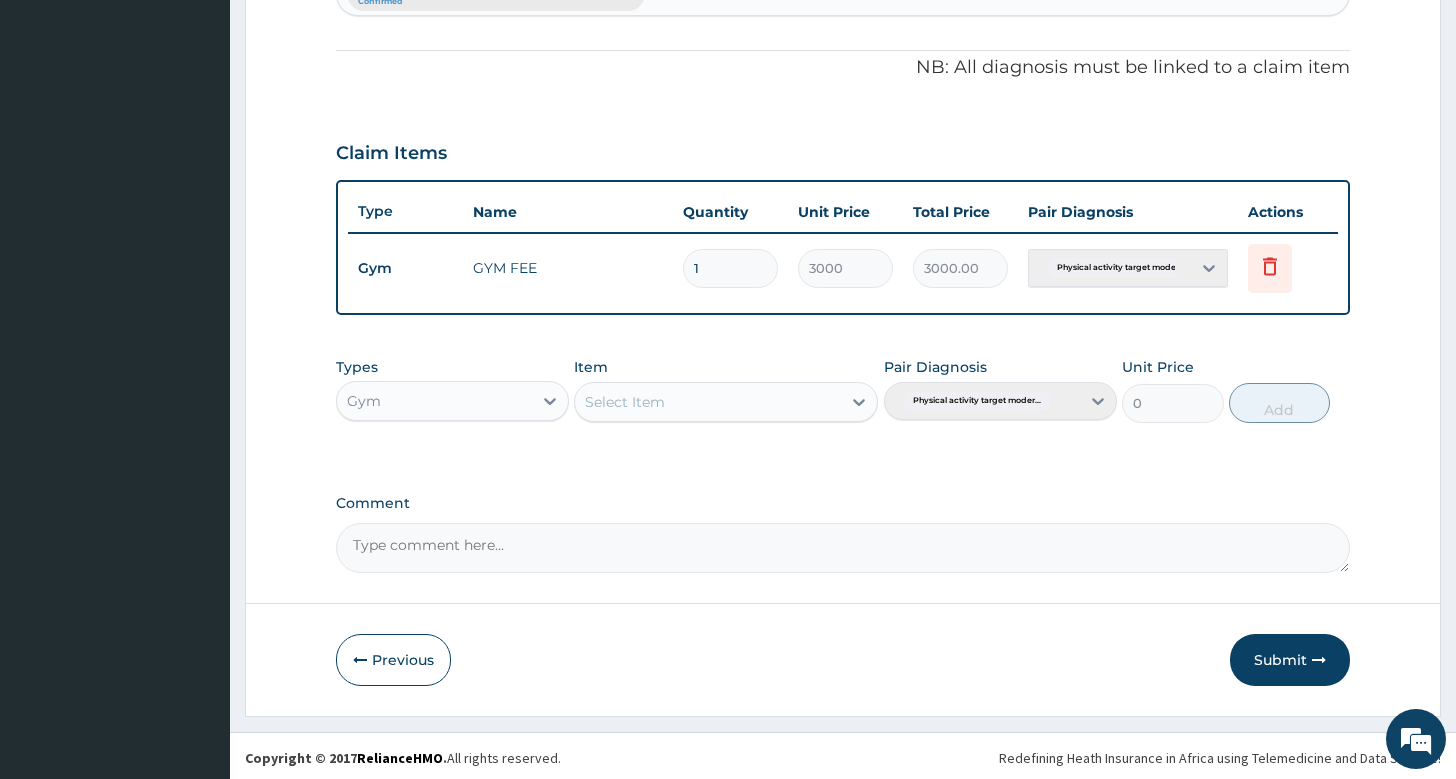 drag, startPoint x: 1452, startPoint y: 771, endPoint x: 1379, endPoint y: 750, distance: 75.96052 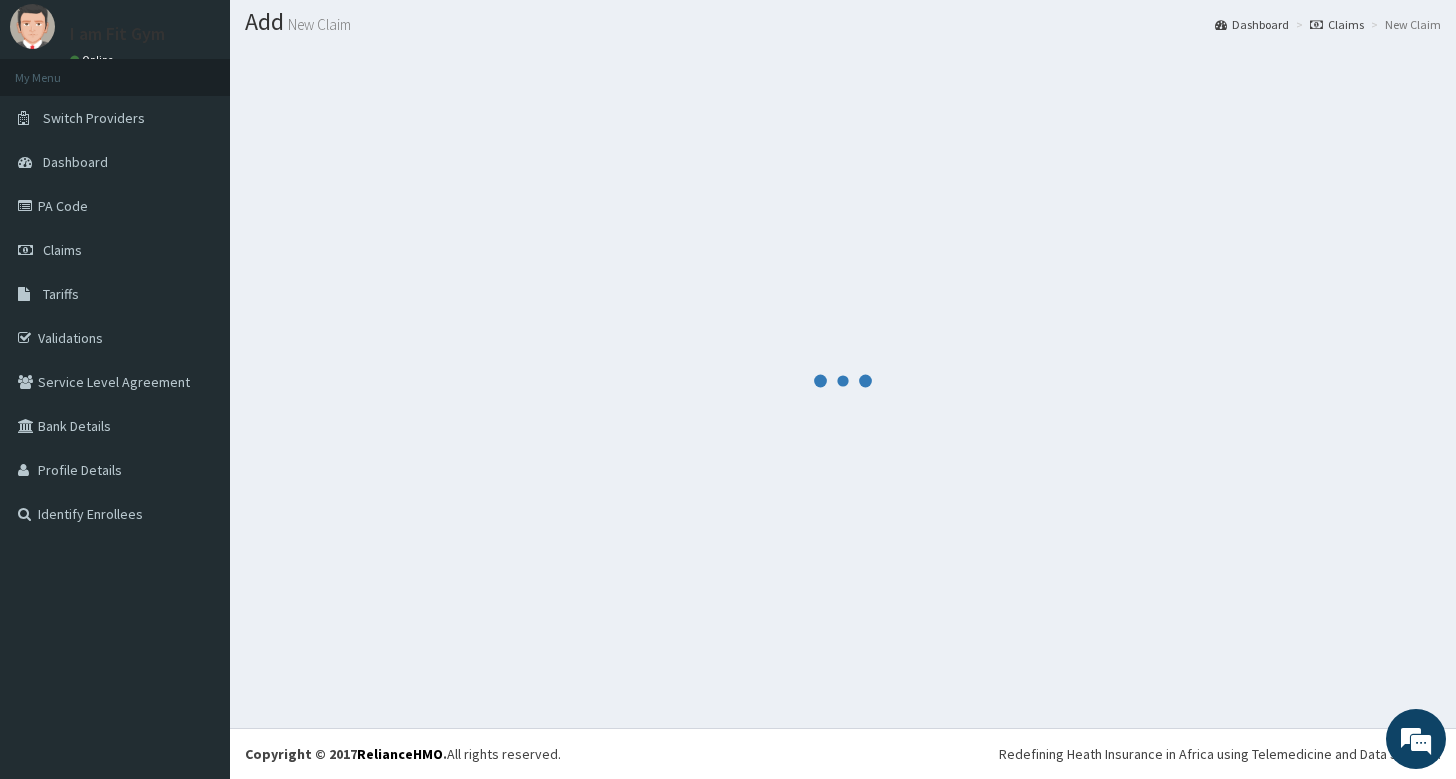 scroll, scrollTop: 55, scrollLeft: 0, axis: vertical 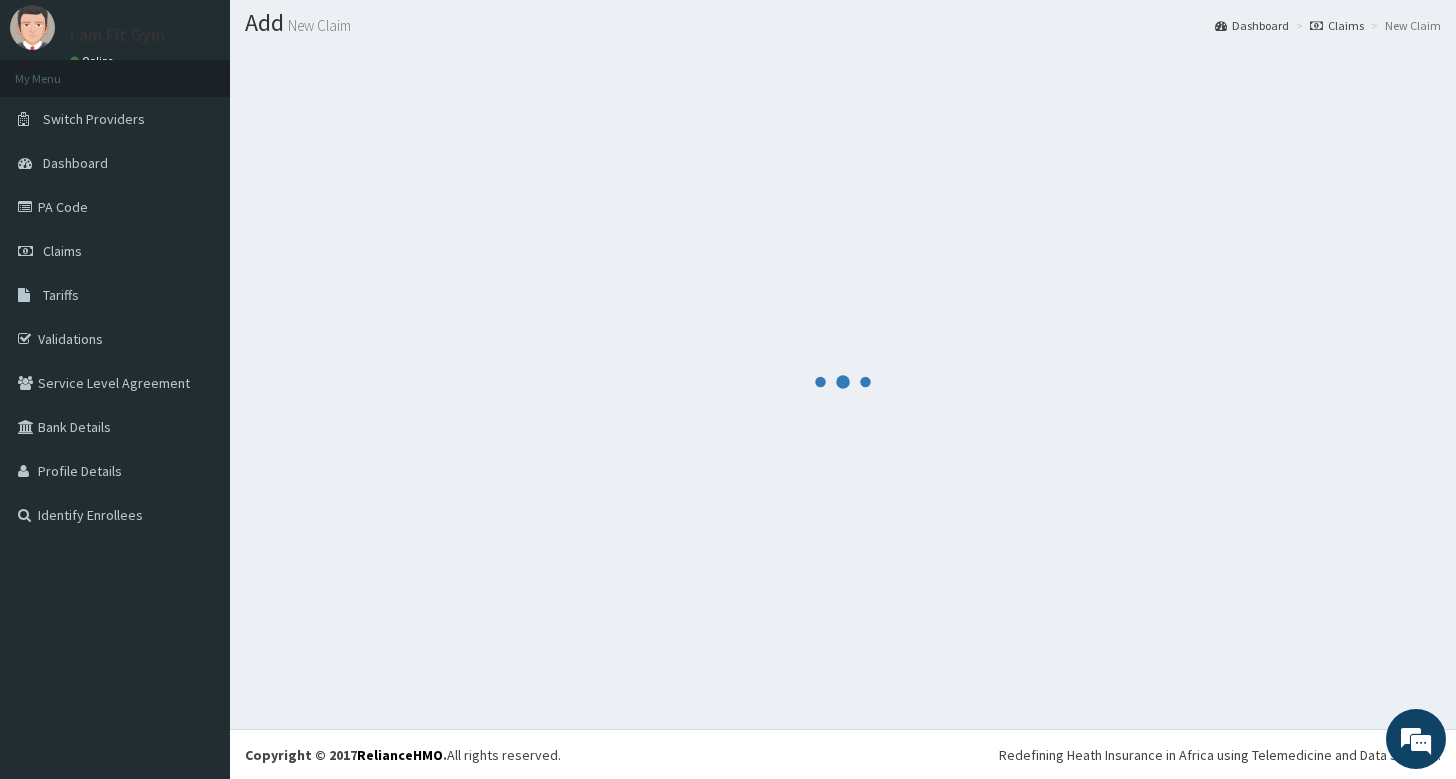 drag, startPoint x: 1214, startPoint y: 616, endPoint x: 1214, endPoint y: 602, distance: 14 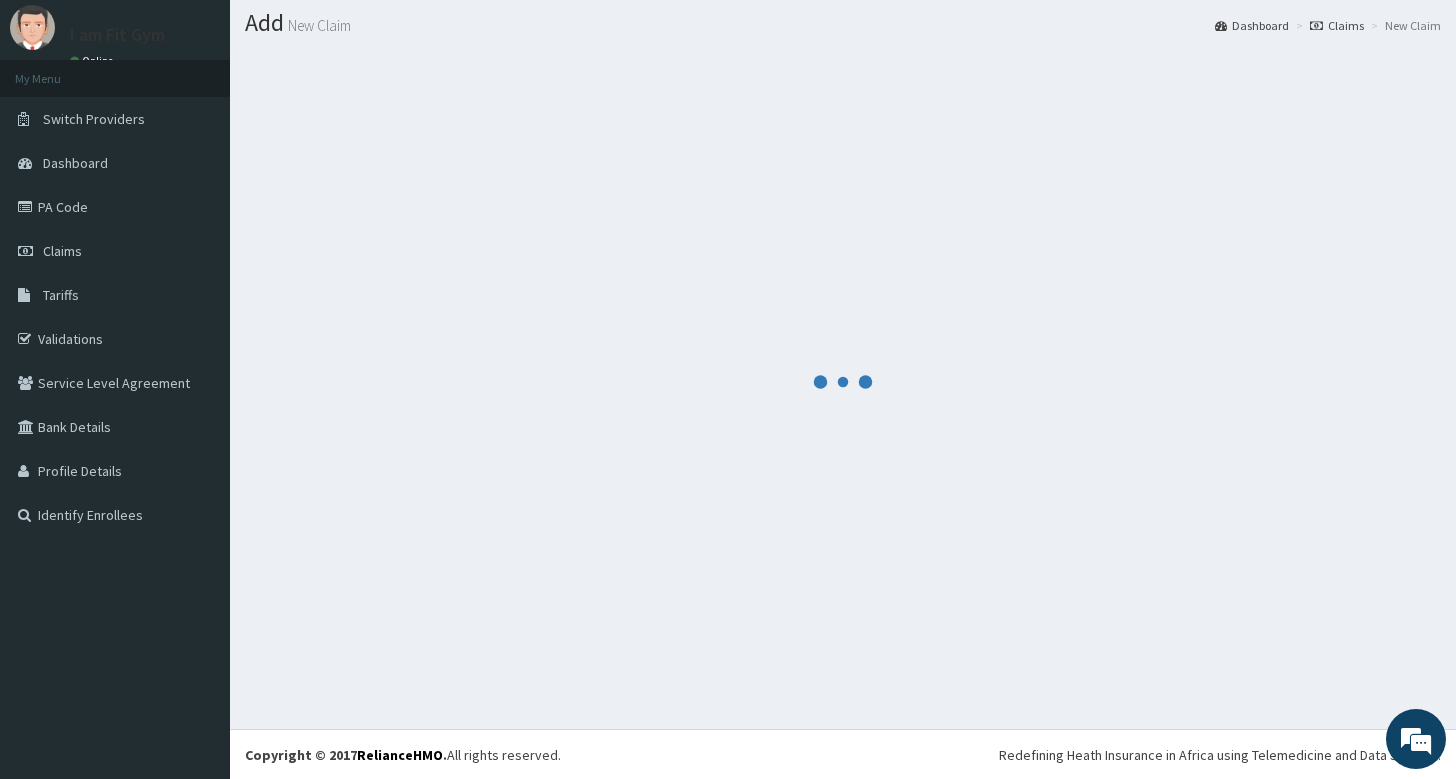 click at bounding box center (843, 382) 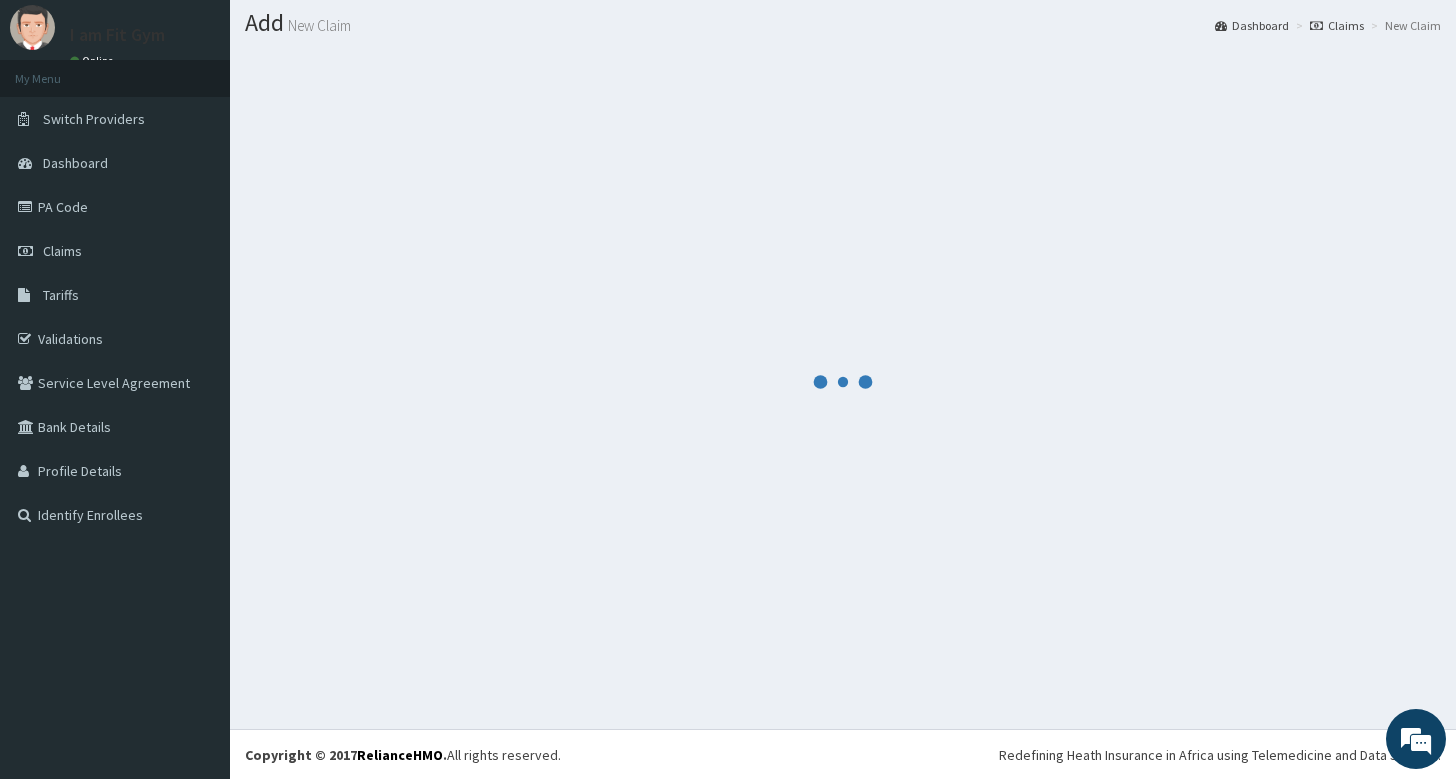 drag, startPoint x: 1214, startPoint y: 602, endPoint x: 759, endPoint y: 220, distance: 594.0951 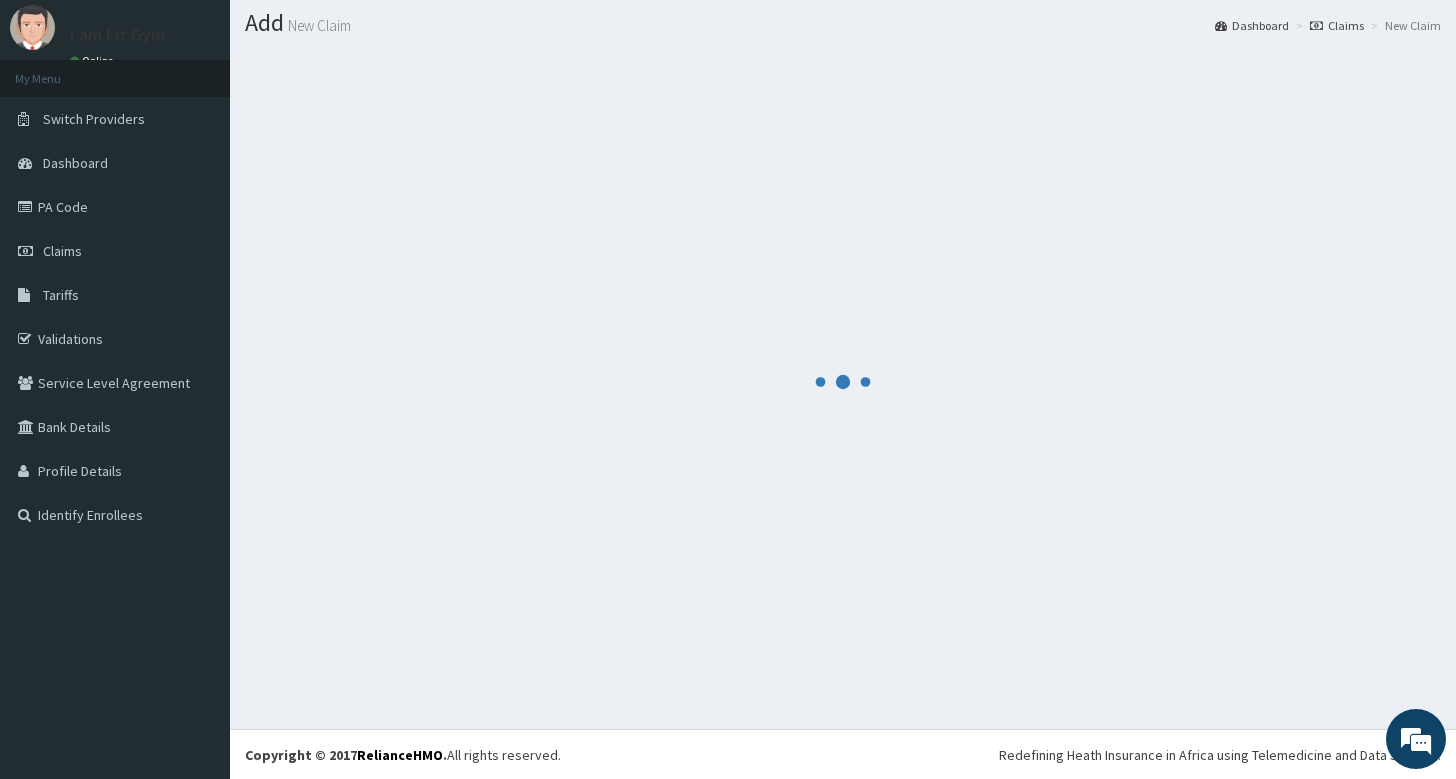 click at bounding box center [843, 382] 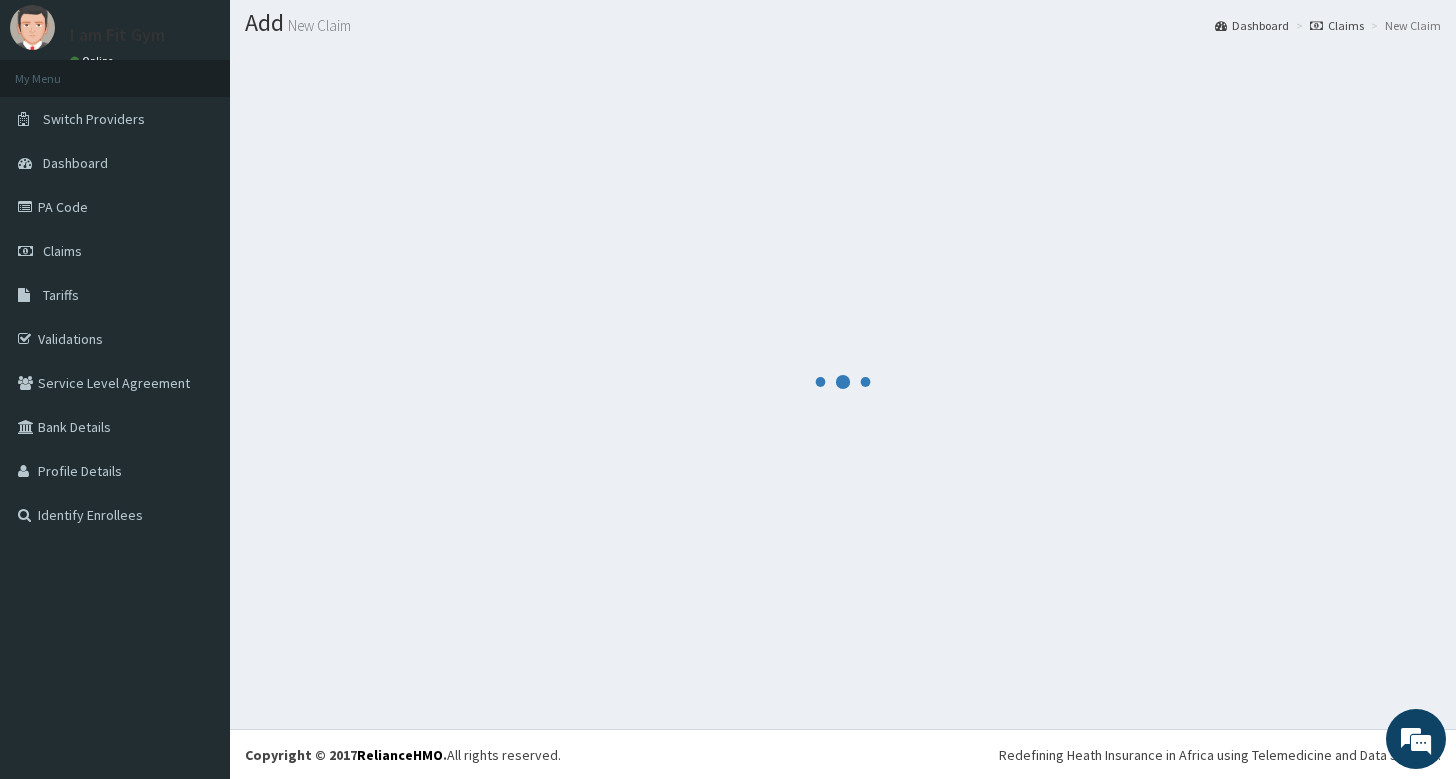 click at bounding box center (843, 382) 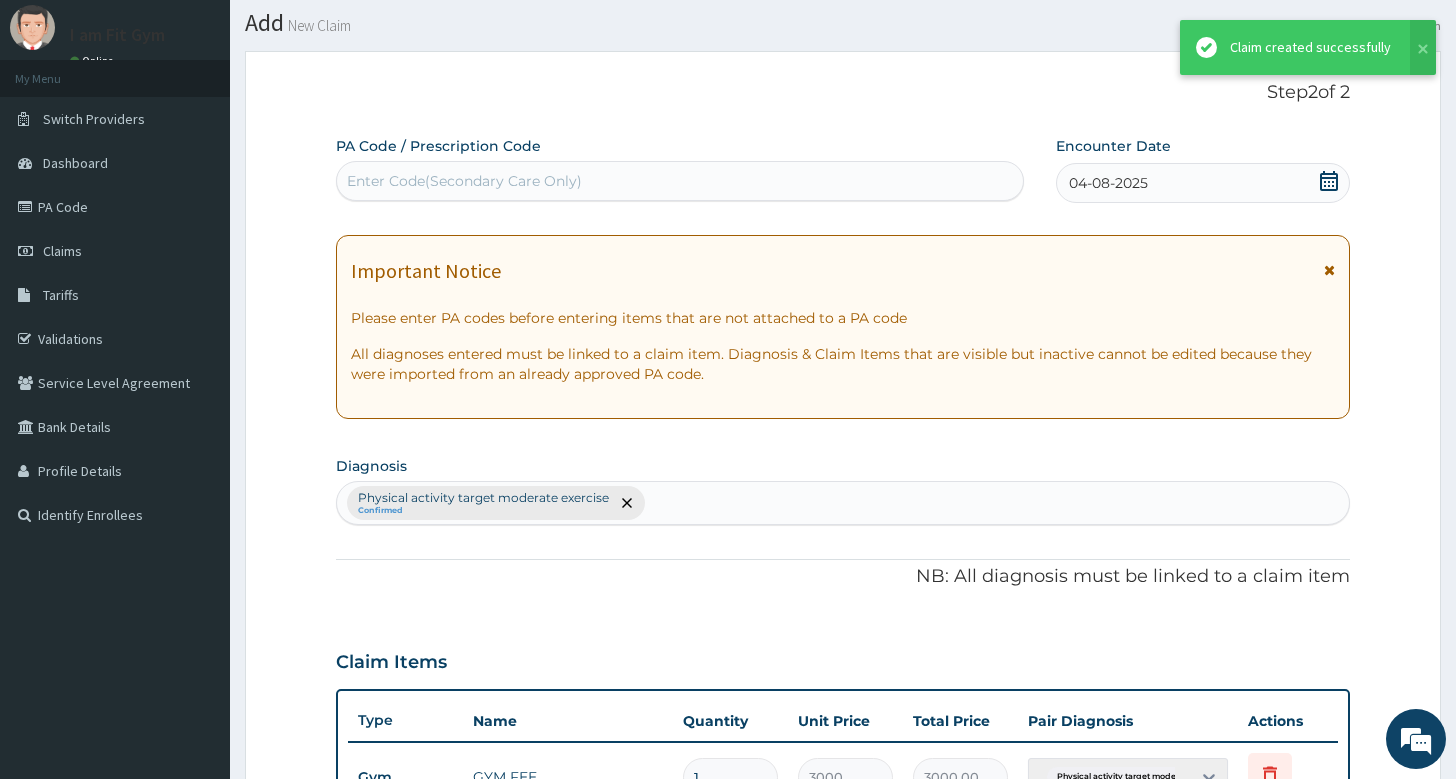 drag, startPoint x: 764, startPoint y: 226, endPoint x: 782, endPoint y: 220, distance: 18.973665 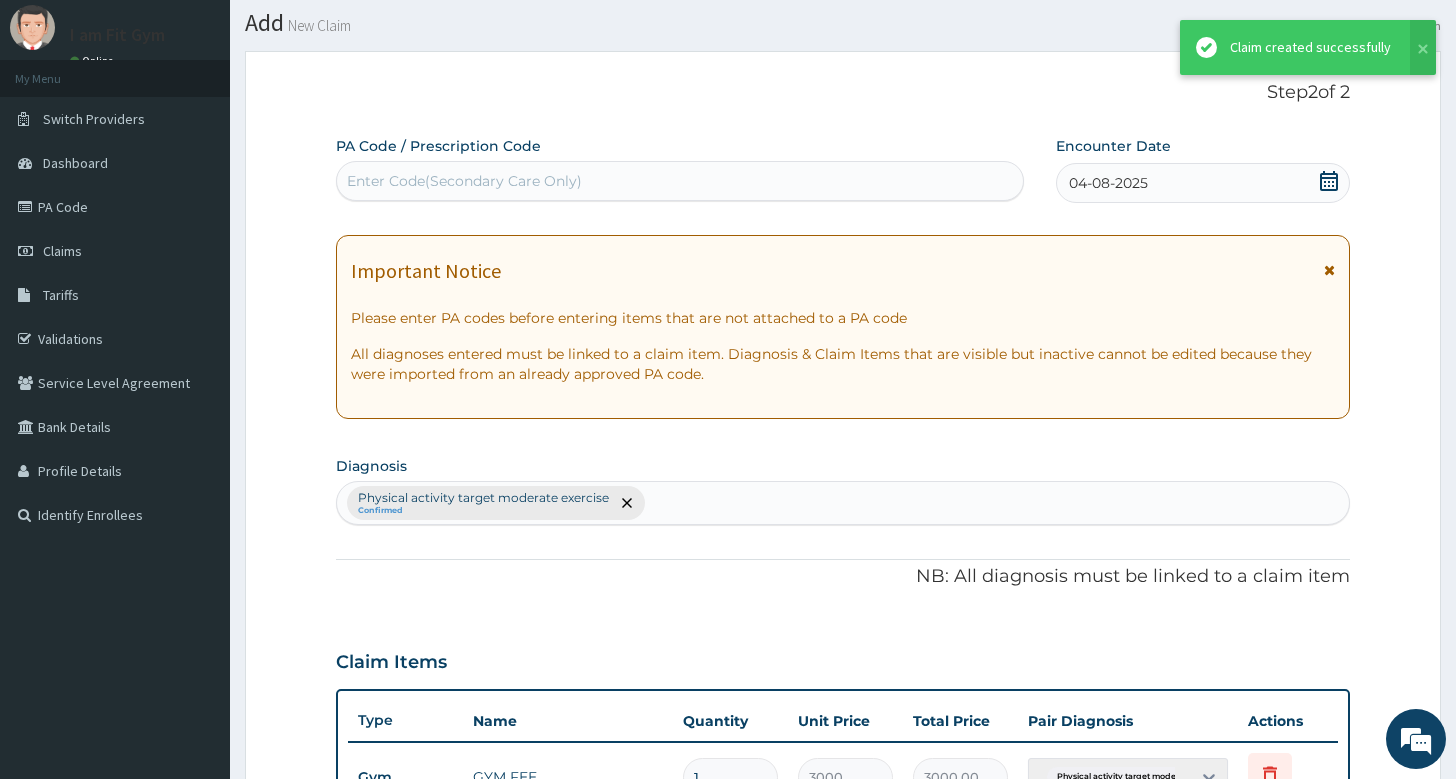 click on "PA Code / Prescription Code Enter Code(Secondary Care Only) Encounter Date 04-08-2025 Important Notice Please enter PA codes before entering items that are not attached to a PA code   All diagnoses entered must be linked to a claim item. Diagnosis & Claim Items that are visible but inactive cannot be edited because they were imported from an already approved PA code. Diagnosis Physical activity target moderate exercise Confirmed NB: All diagnosis must be linked to a claim item Claim Items Type Name Quantity Unit Price Total Price Pair Diagnosis Actions Gym GYM FEE 1 3000 3000.00 Physical activity target moder... Delete Types Select Type Item Select Item Pair Diagnosis Physical activity target moder... Unit Price 0 Add Comment" at bounding box center (843, 609) 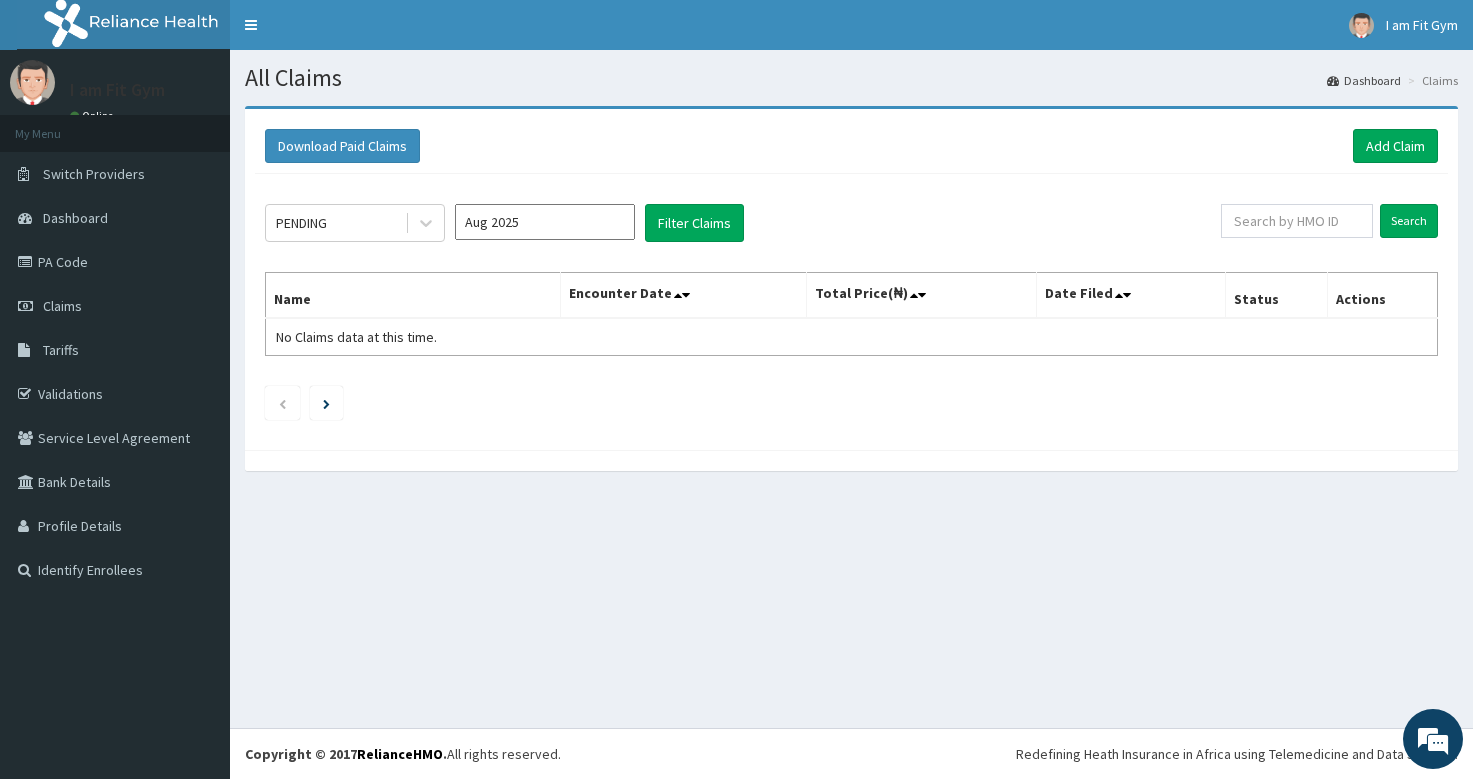 scroll, scrollTop: 0, scrollLeft: 0, axis: both 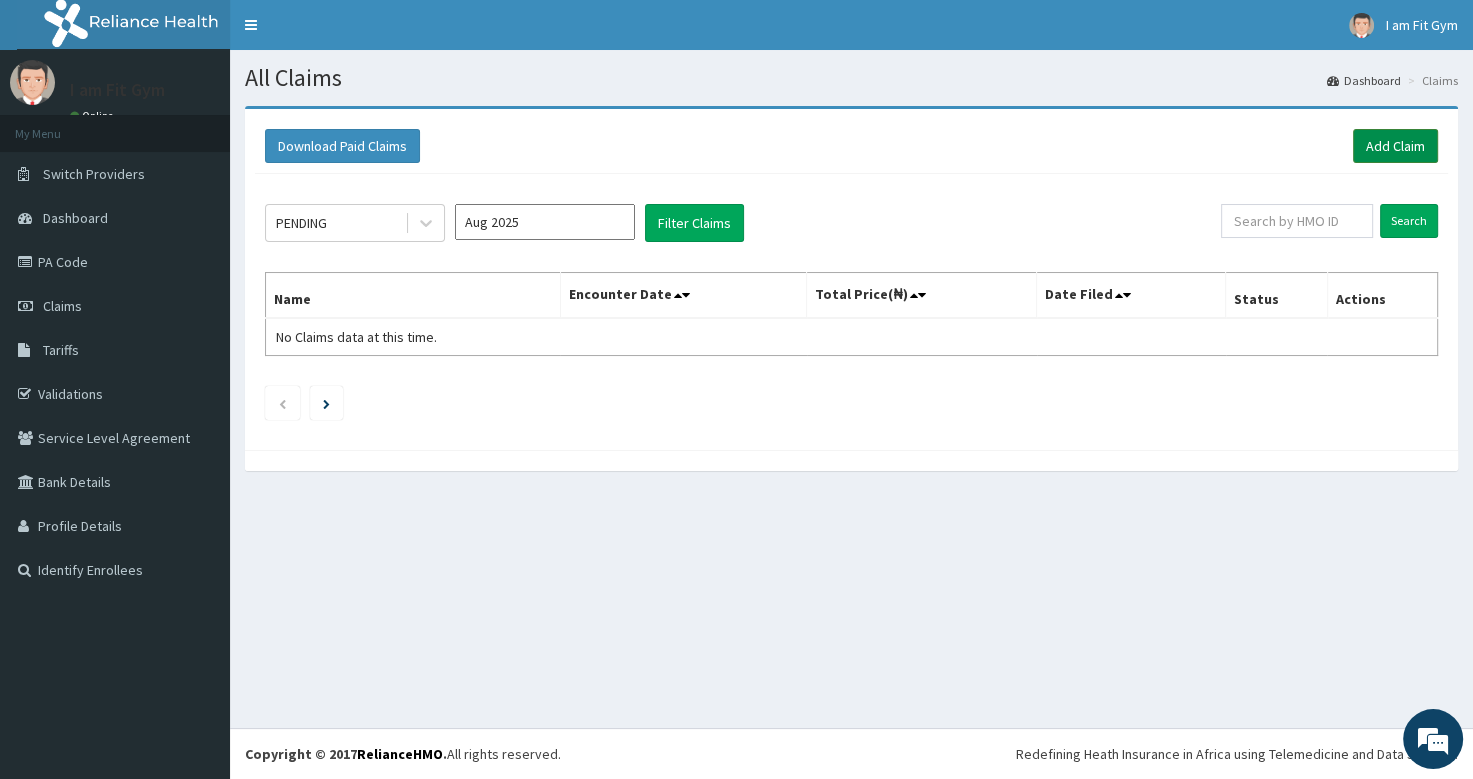 click on "Add Claim" at bounding box center [1395, 146] 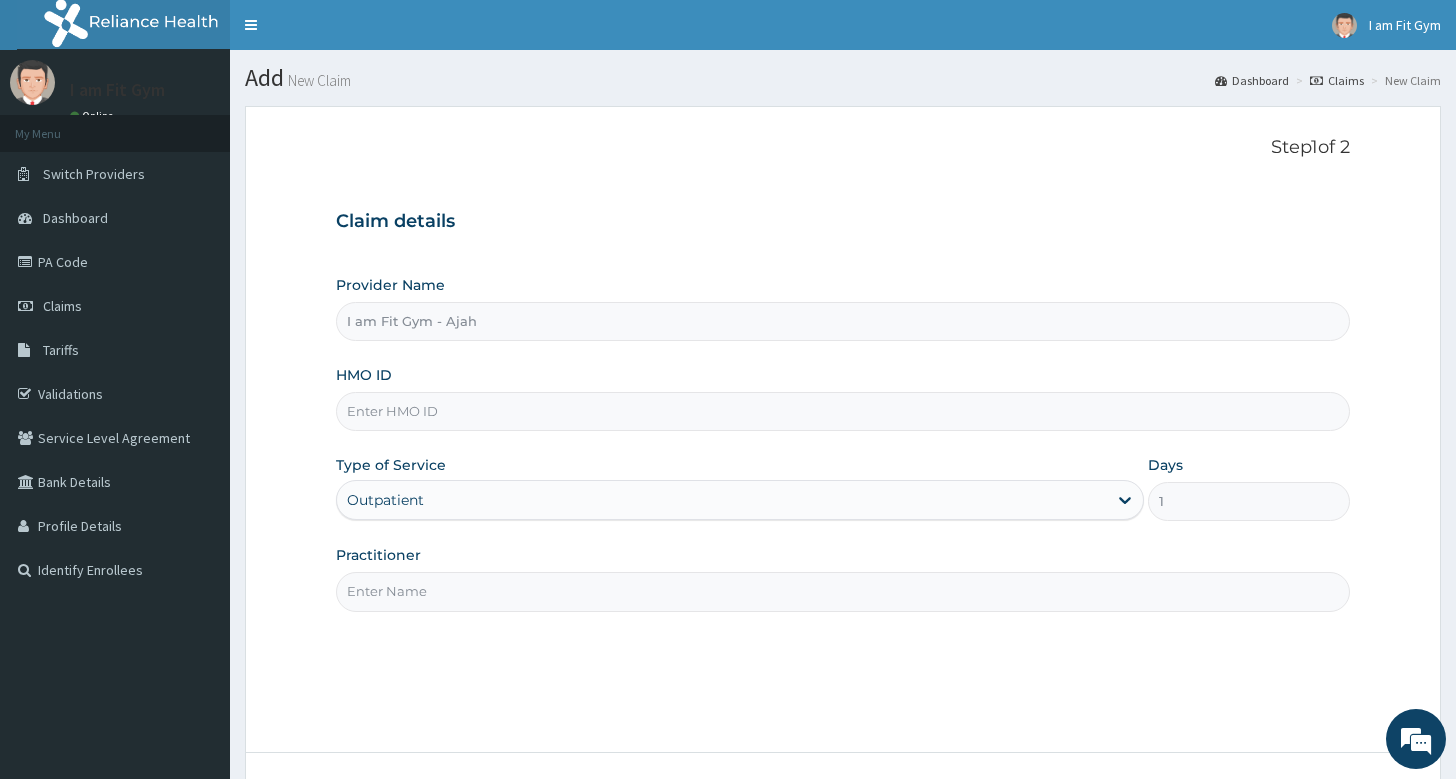 scroll, scrollTop: 0, scrollLeft: 0, axis: both 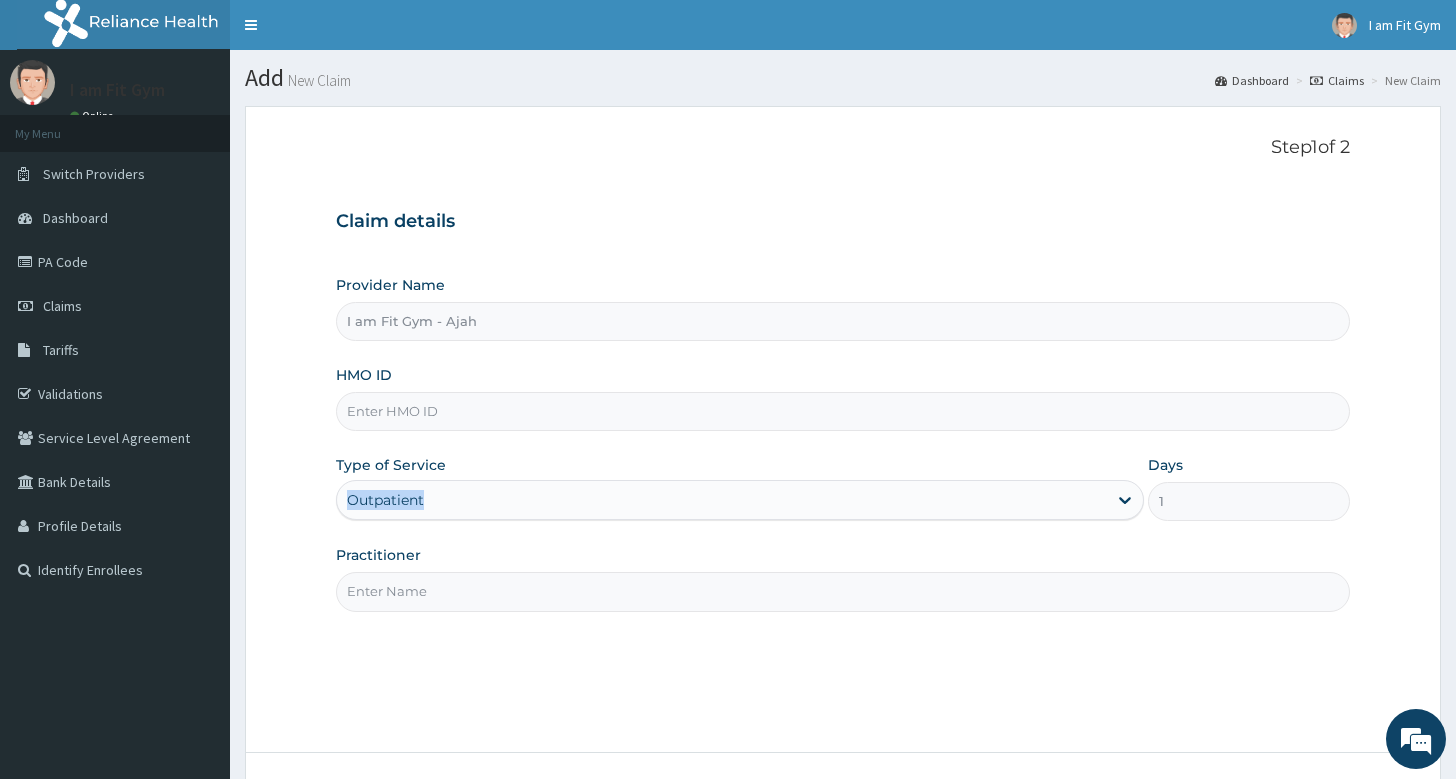 drag, startPoint x: 749, startPoint y: 485, endPoint x: 686, endPoint y: 497, distance: 64.132675 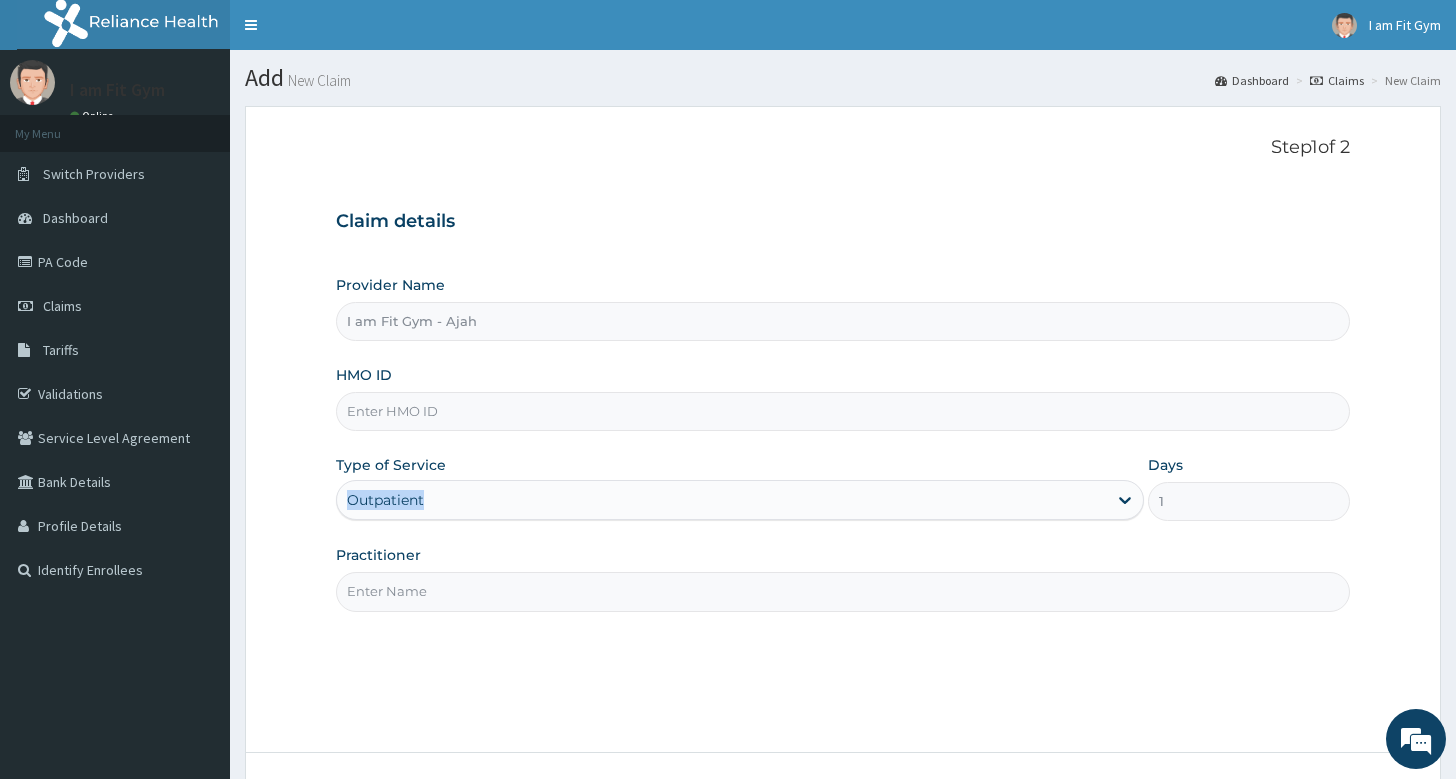 click on "Type of Service Outpatient" at bounding box center [740, 488] 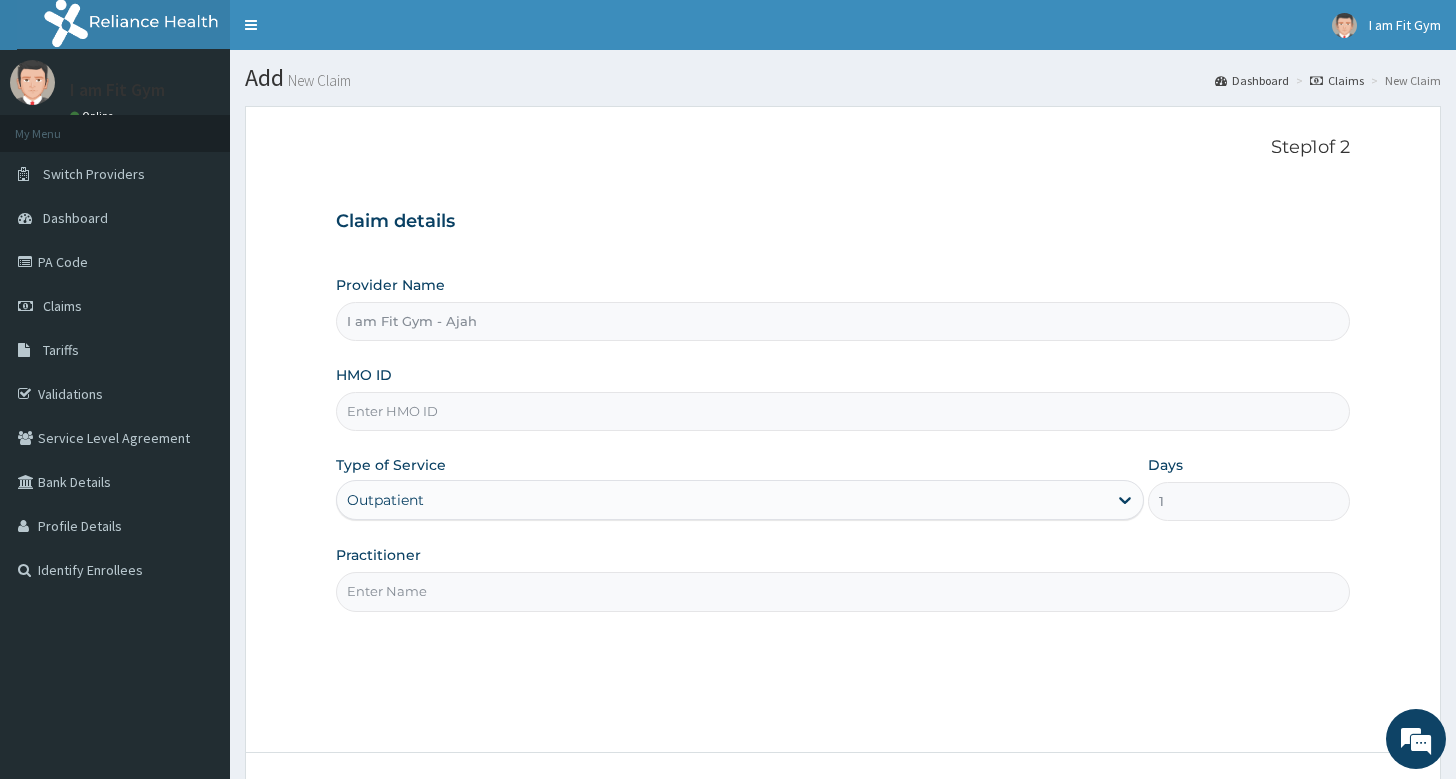 click on "Practitioner" at bounding box center (843, 591) 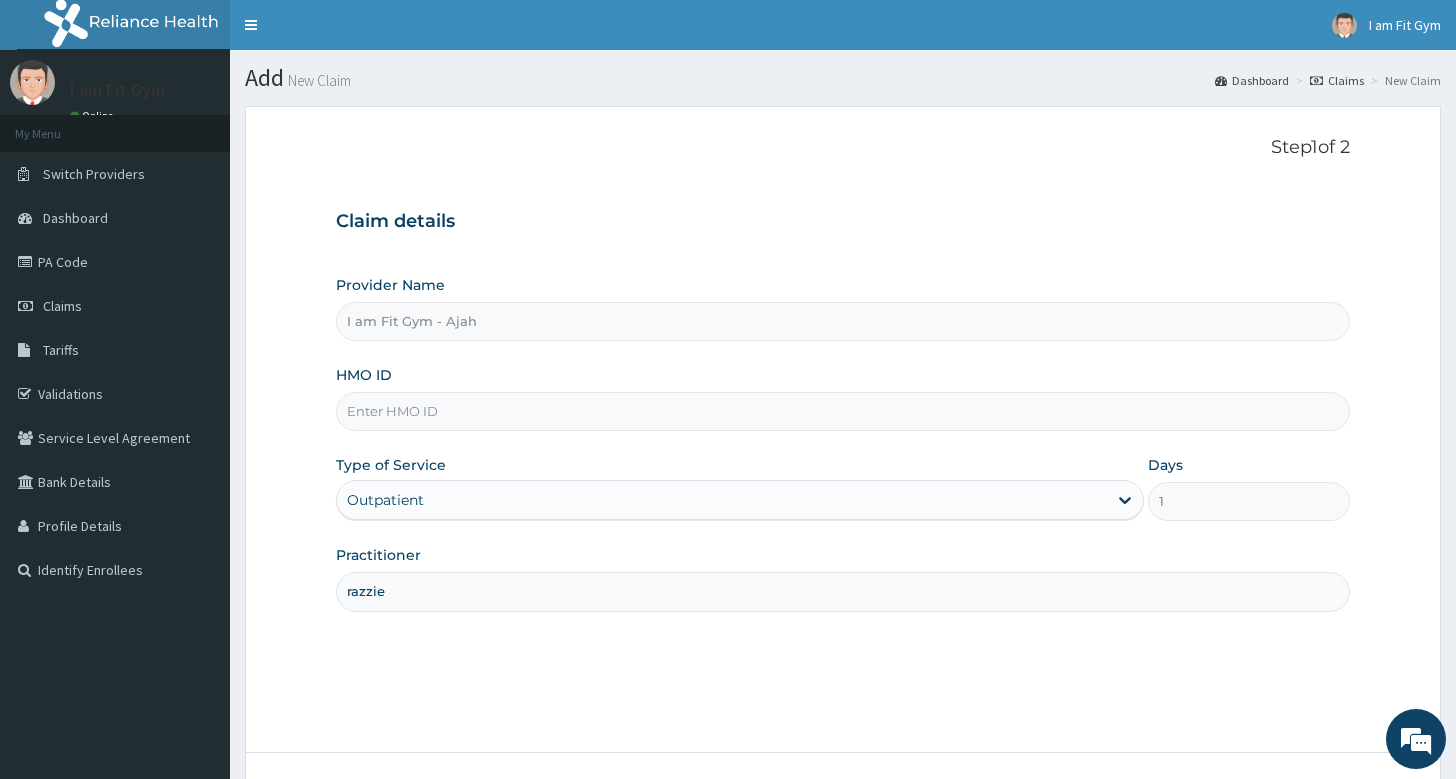 type on "razzie" 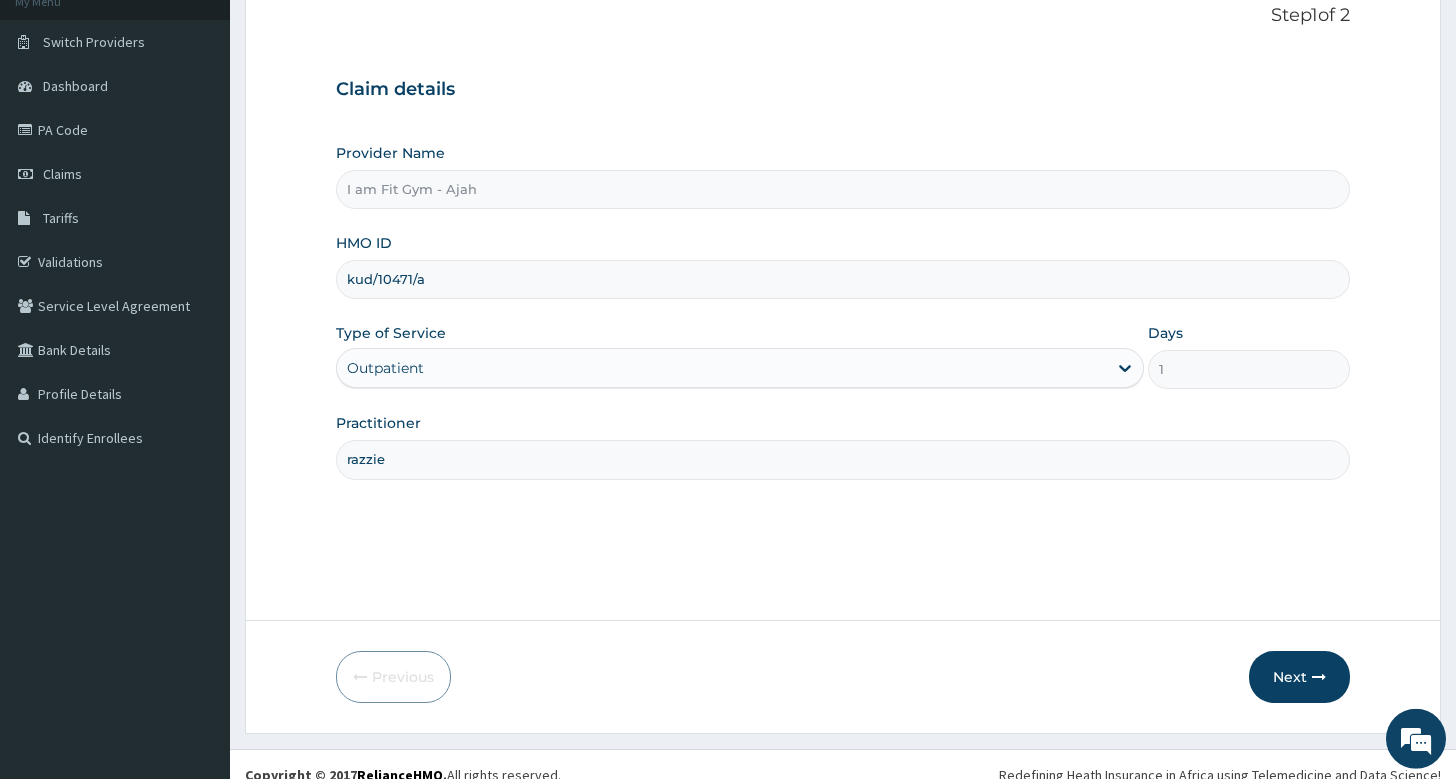 scroll, scrollTop: 132, scrollLeft: 0, axis: vertical 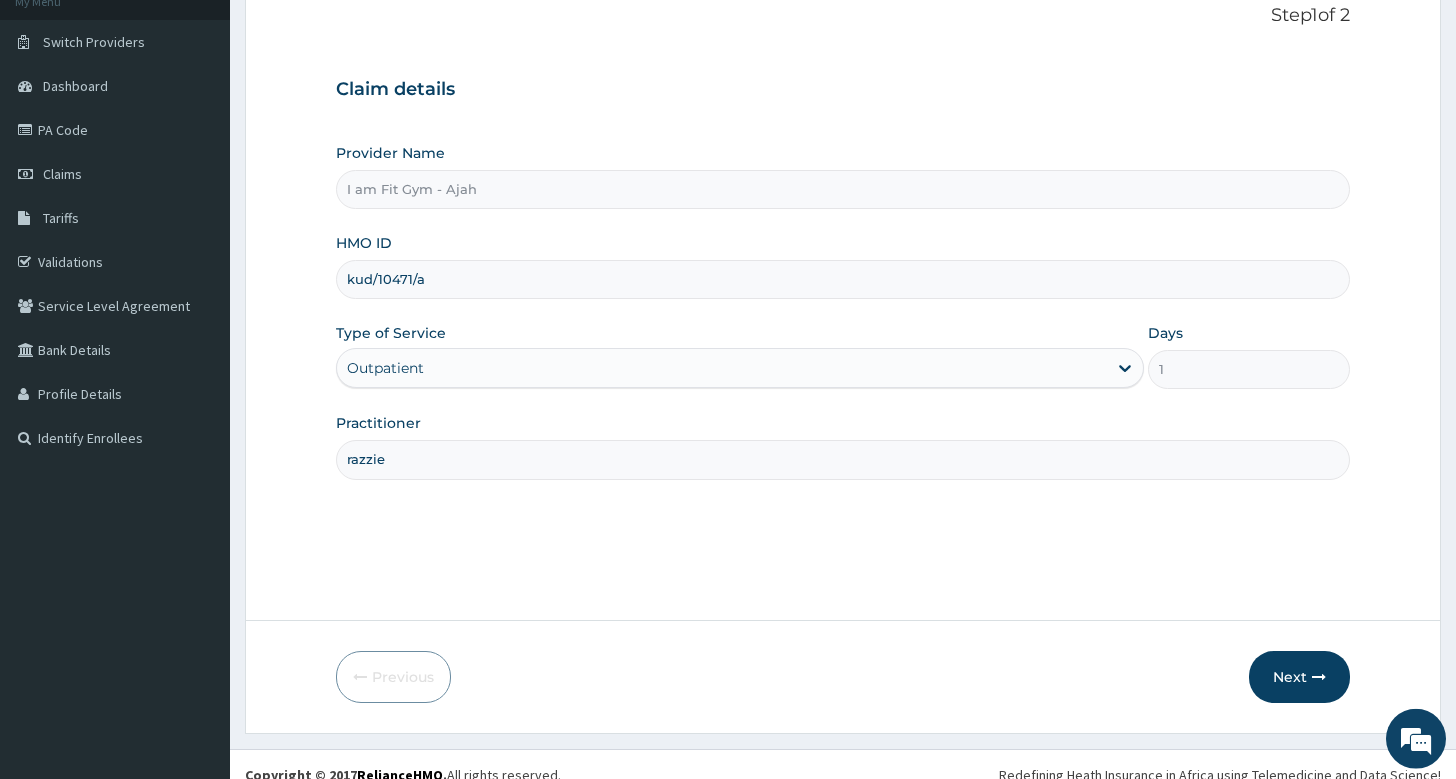 type on "kud/10471/a" 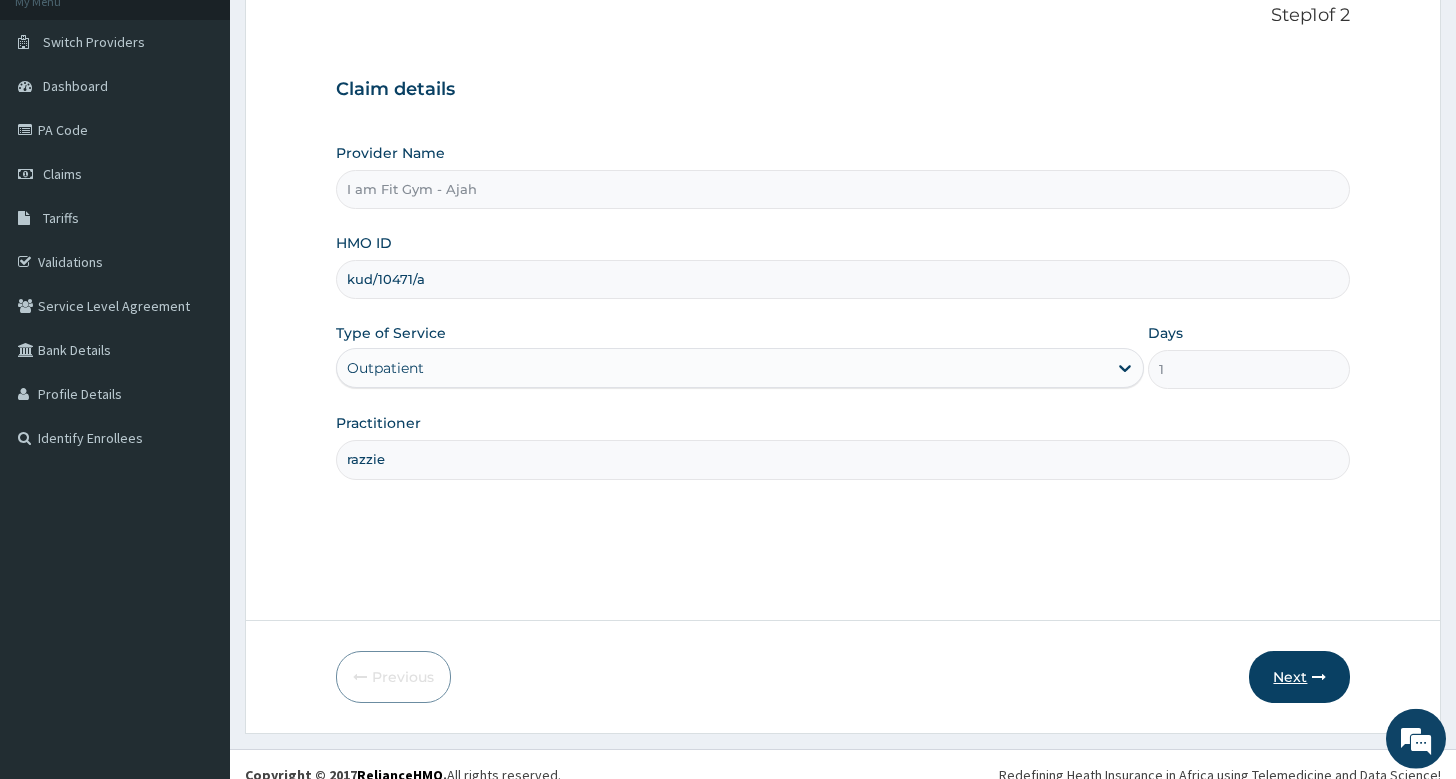click on "Step  1  of 2 Claim details Provider Name I am Fit Gym - Ajah HMO ID kud/10471/a Type of Service Outpatient Days 1 Practitioner razzie     Previous   Next" at bounding box center (843, 353) 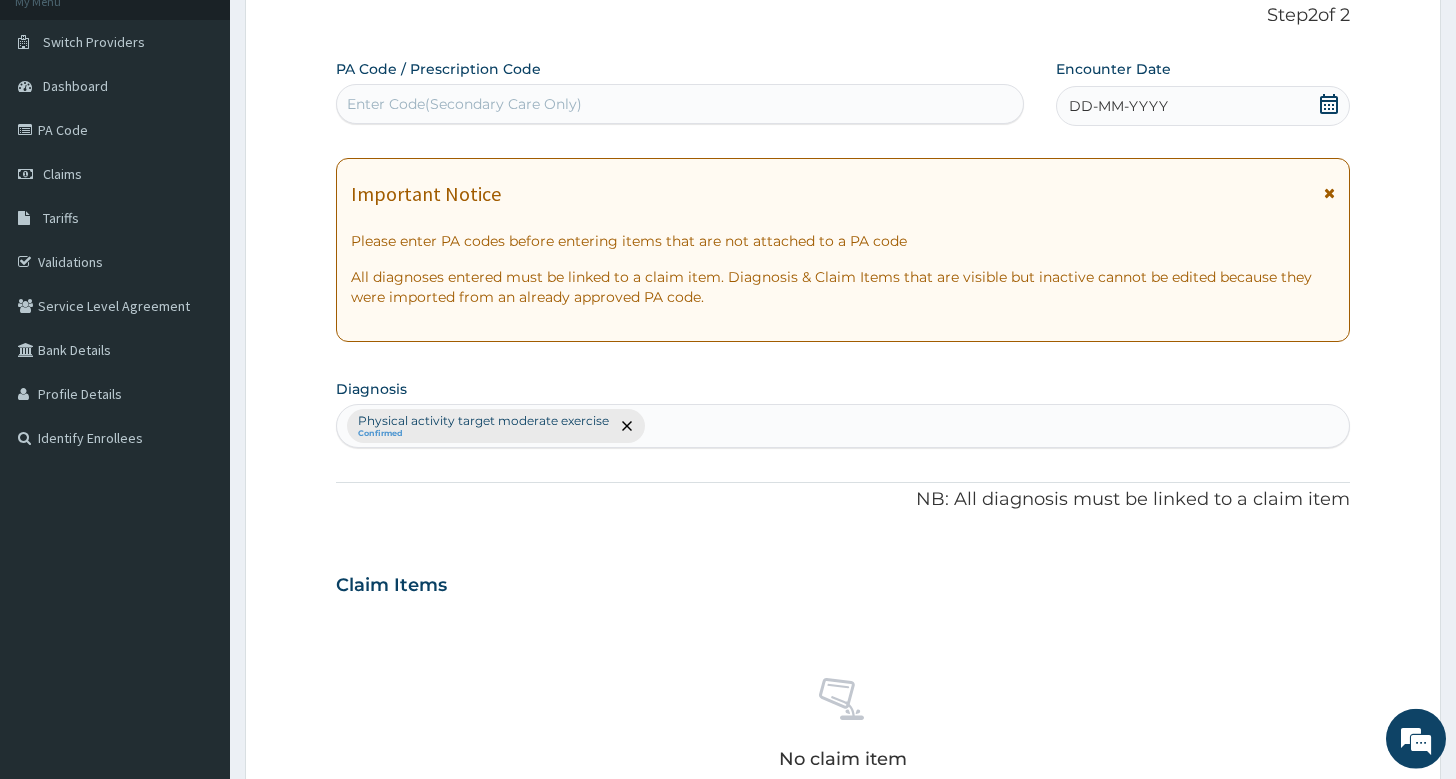 click on "DD-MM-YYYY" at bounding box center (1118, 106) 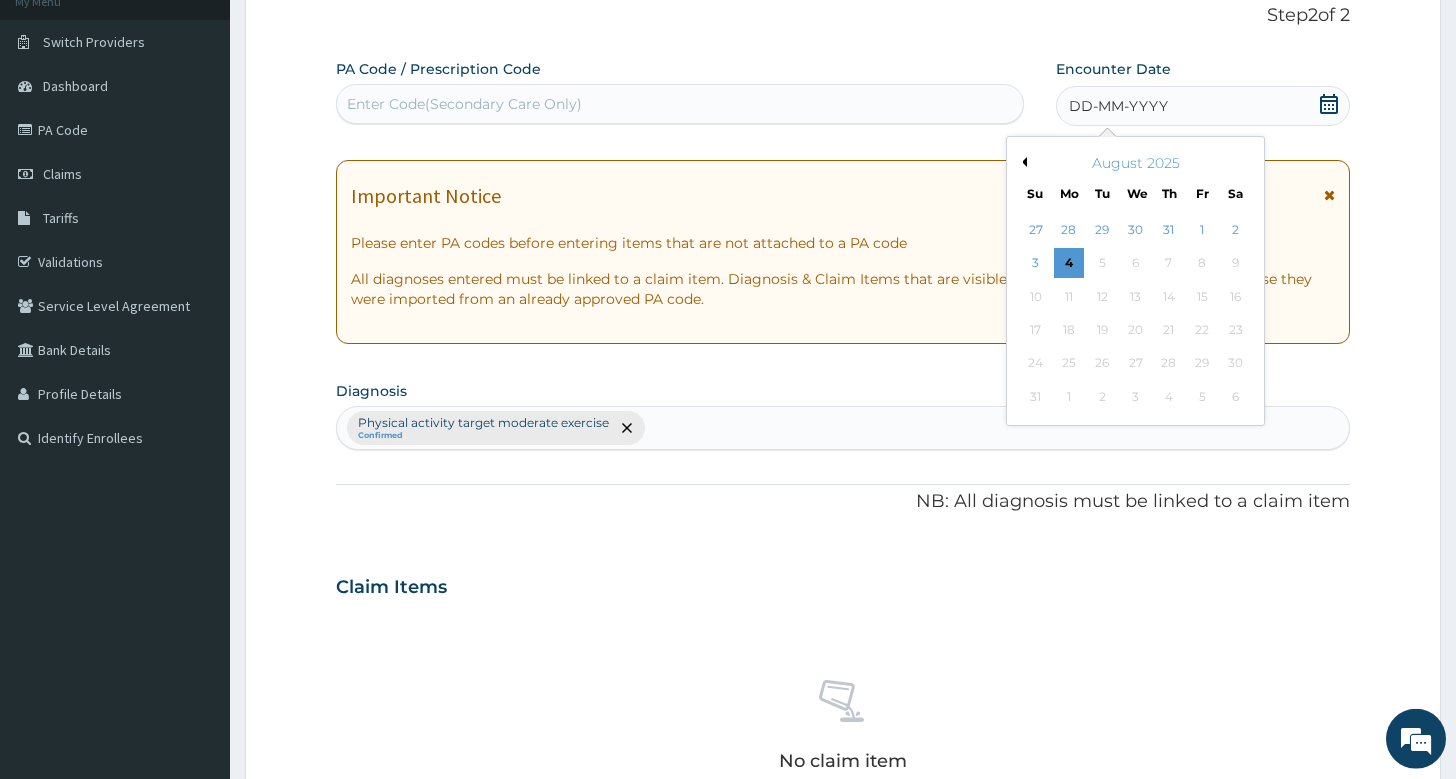 drag, startPoint x: 1045, startPoint y: 262, endPoint x: 1057, endPoint y: 261, distance: 12.0415945 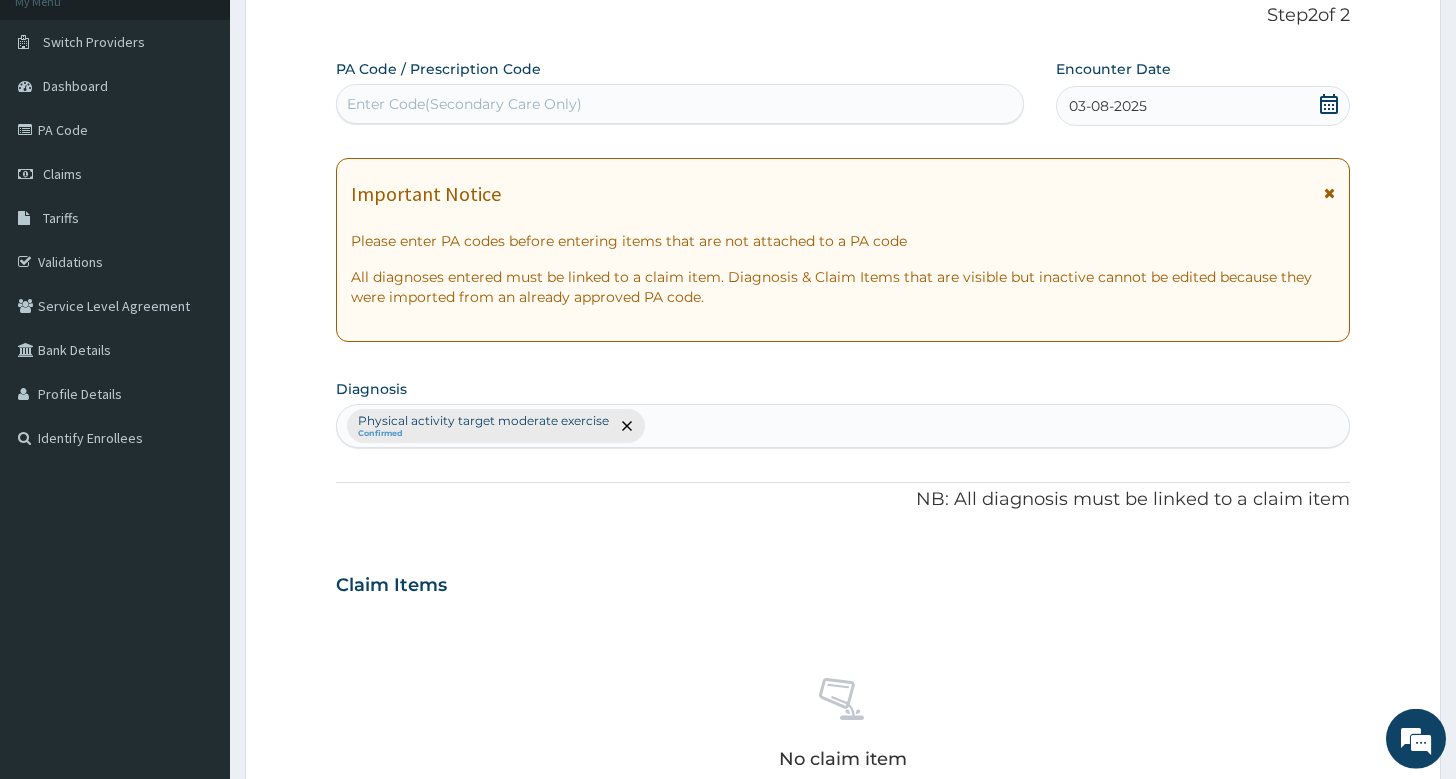 drag, startPoint x: 1141, startPoint y: 148, endPoint x: 1149, endPoint y: 111, distance: 37.85499 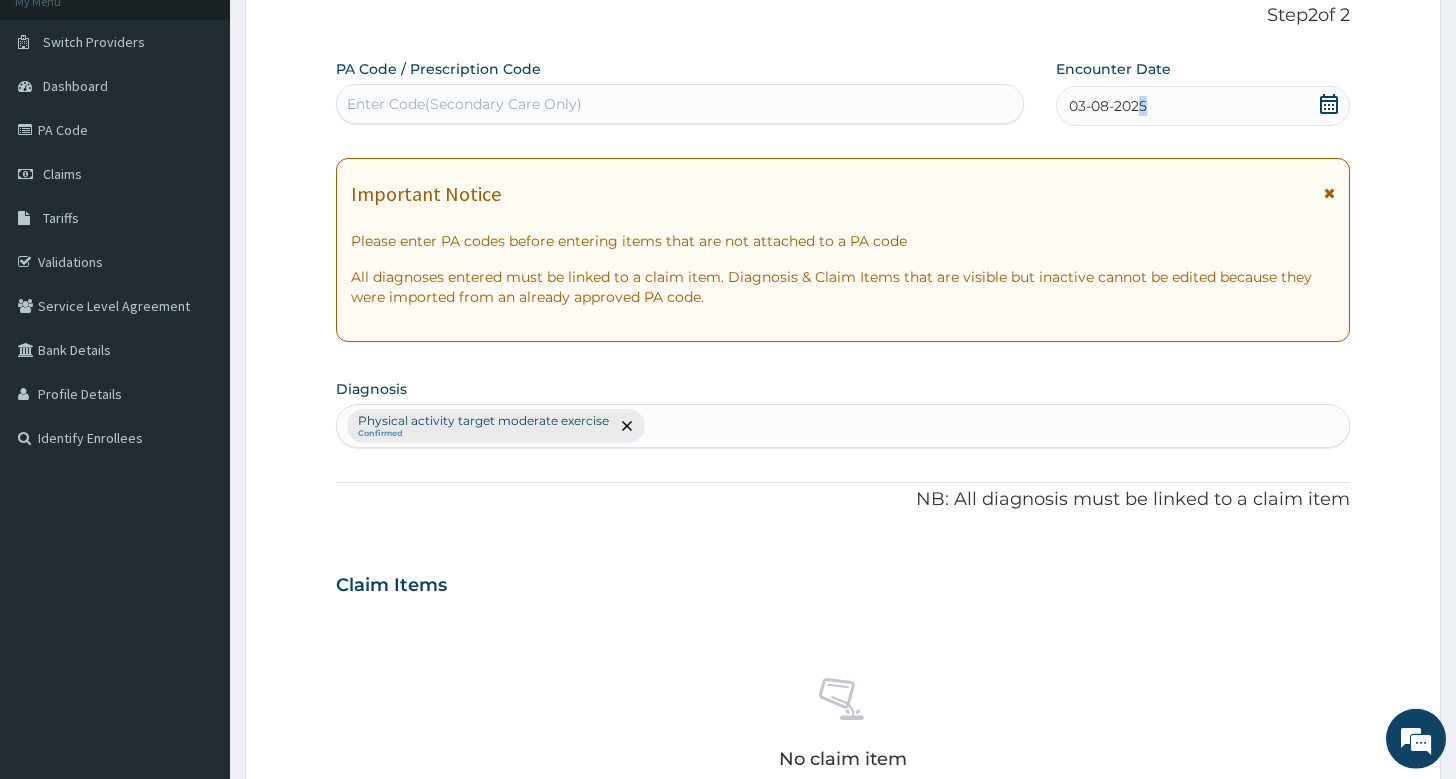 click on "03-08-2025" at bounding box center [1203, 106] 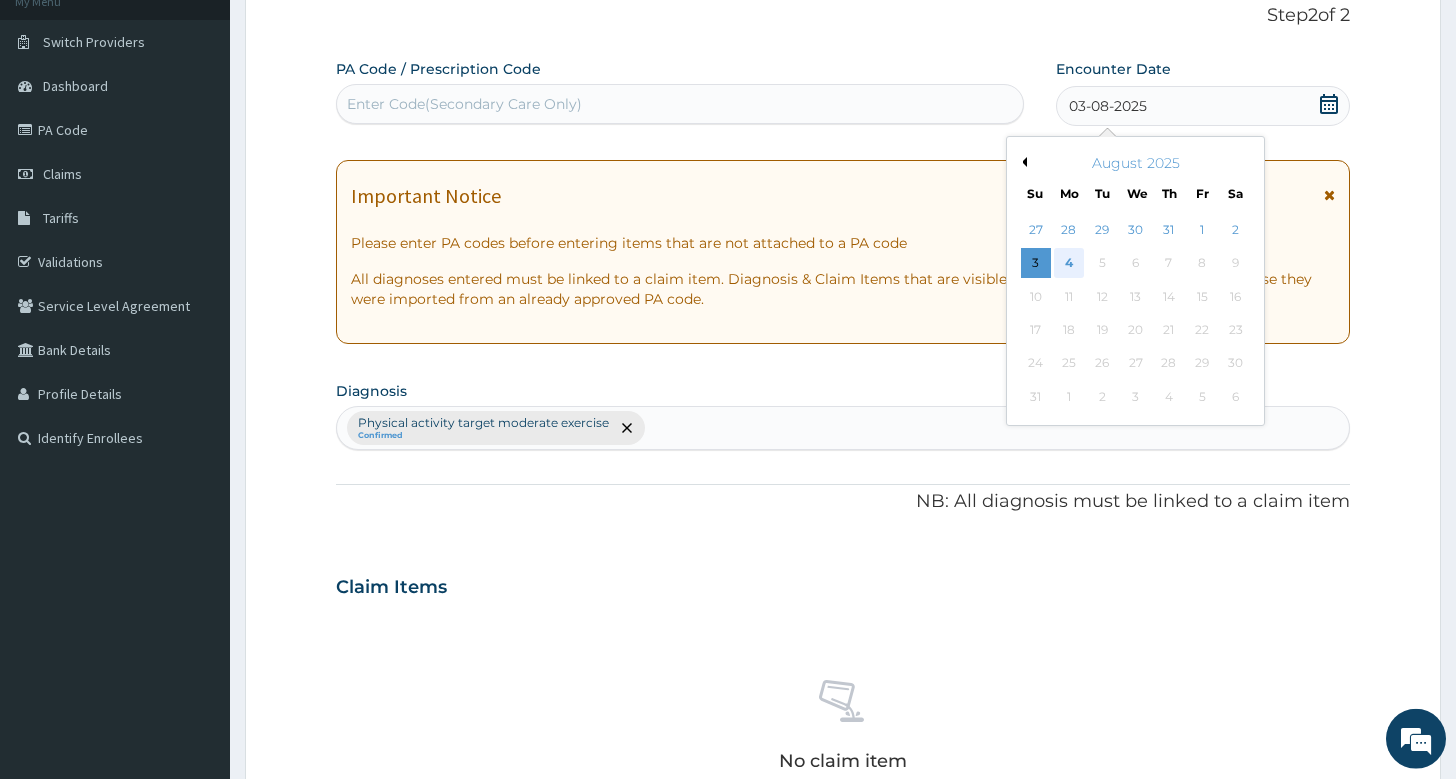 click on "4" at bounding box center [1069, 264] 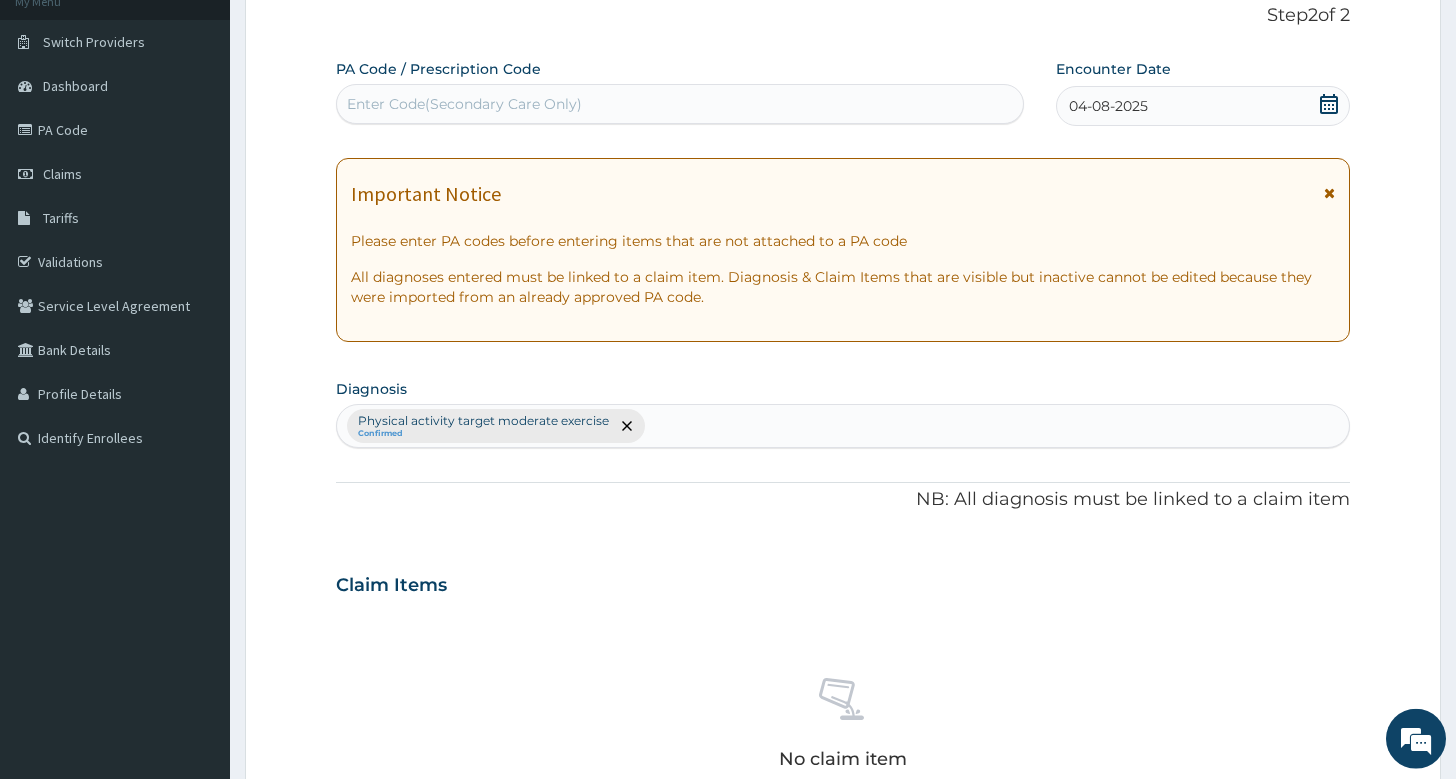 click on "Enter Code(Secondary Care Only)" at bounding box center (680, 104) 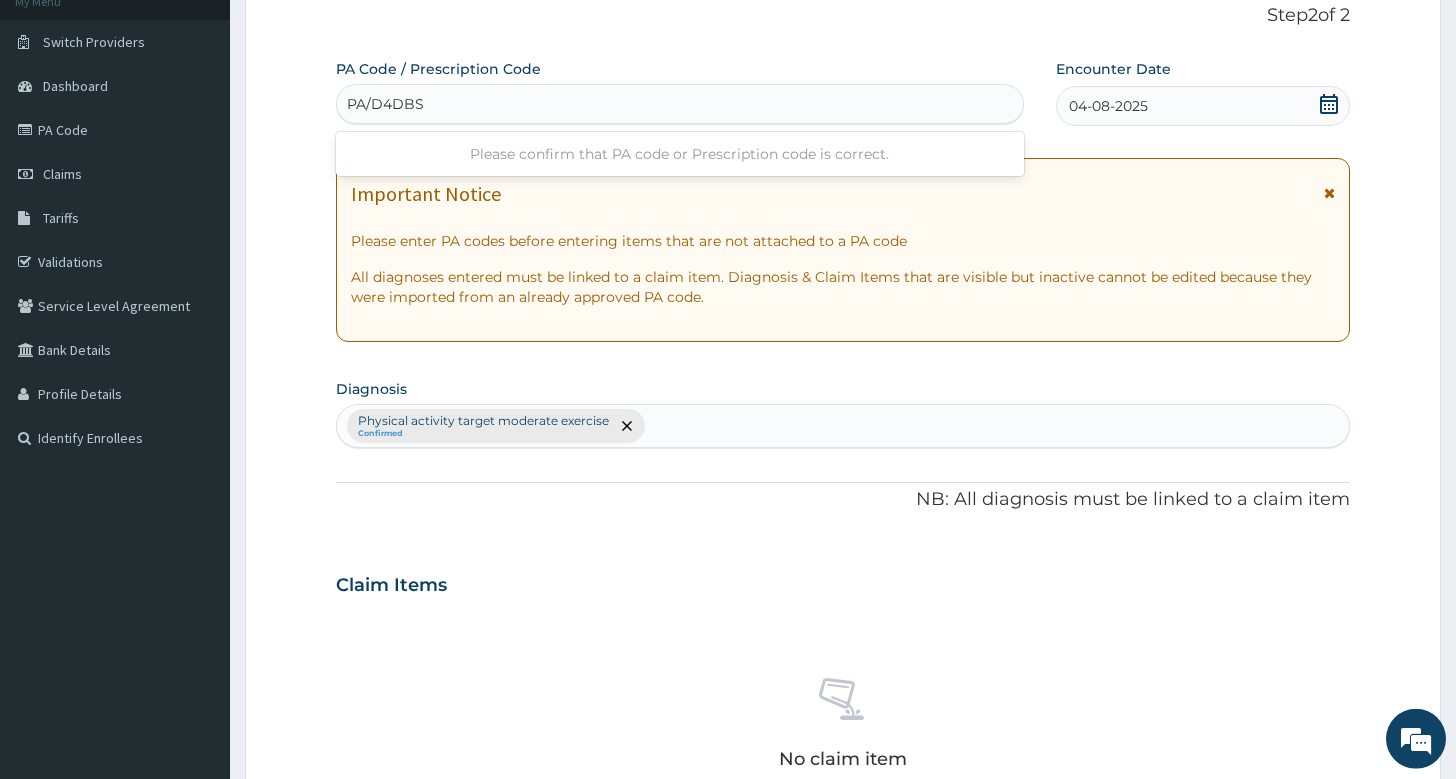 type on "PA/D4DBS3" 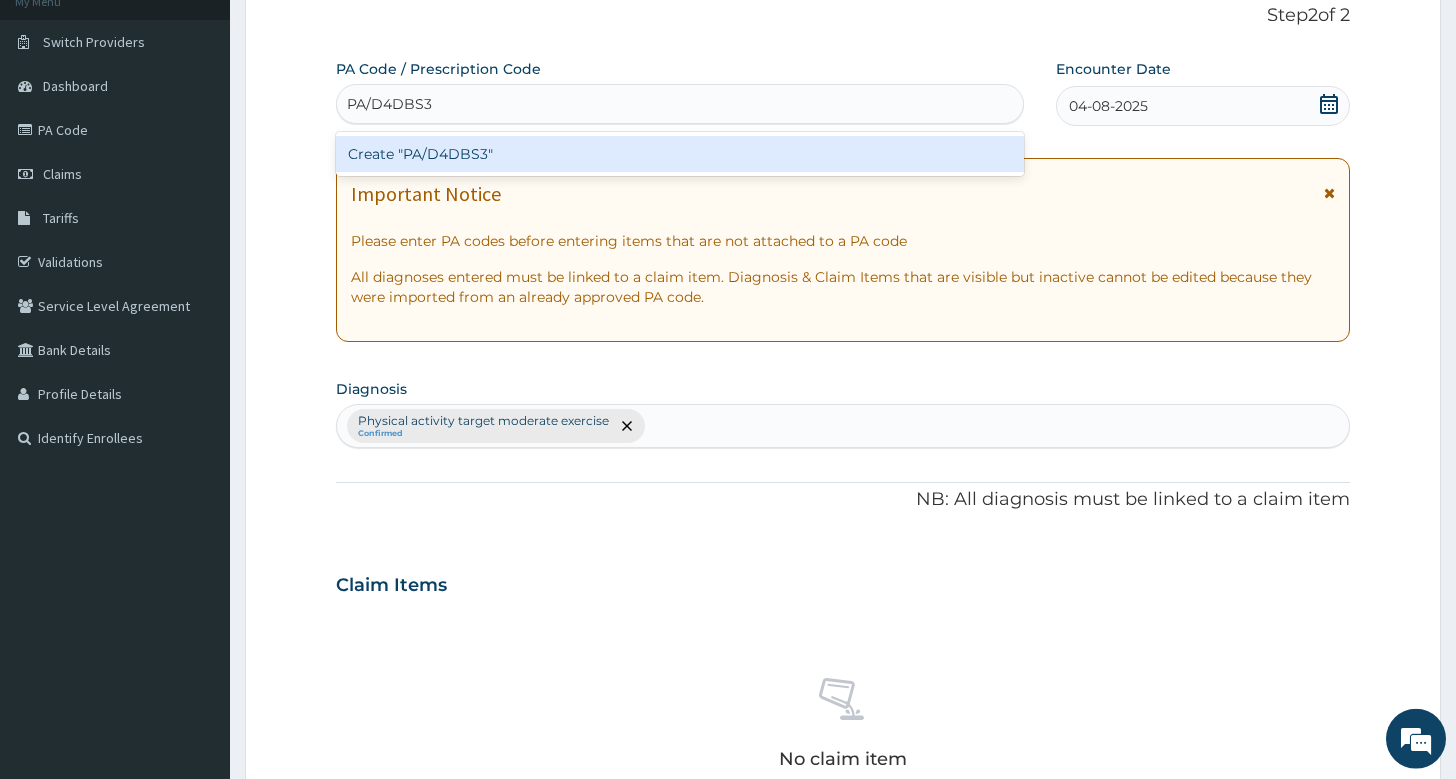 click on "Create "PA/D4DBS3"" at bounding box center (680, 154) 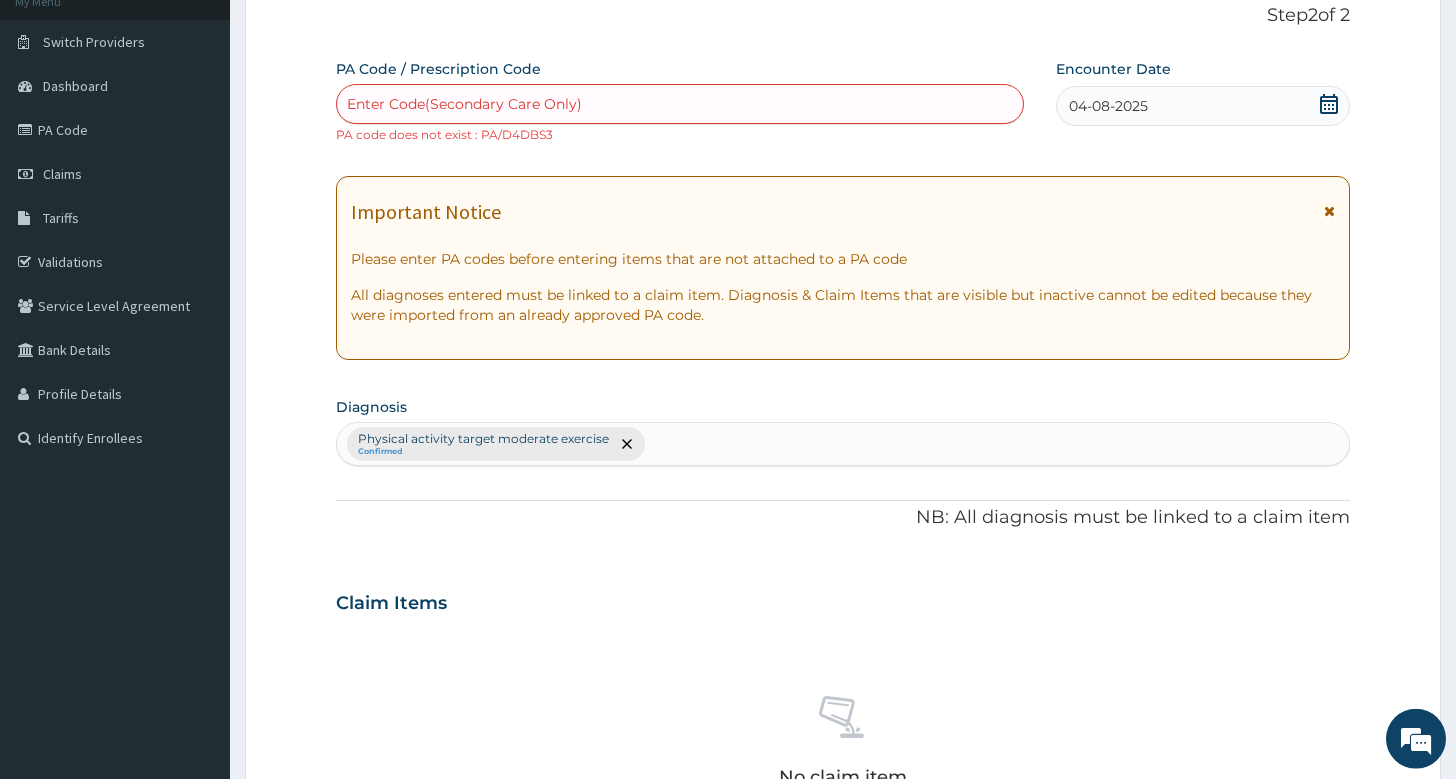 click on "Enter Code(Secondary Care Only)" at bounding box center [680, 104] 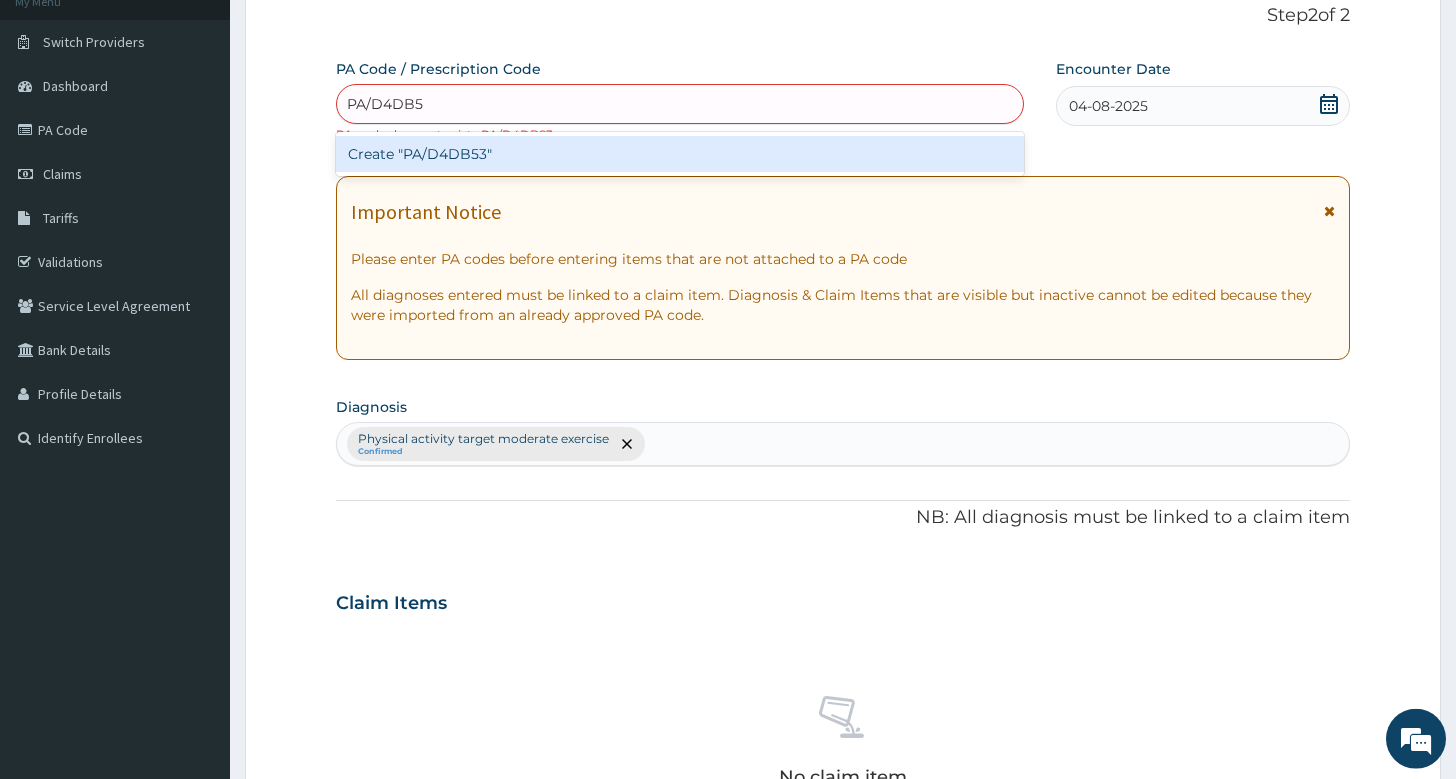 type on "PA/D4DB53" 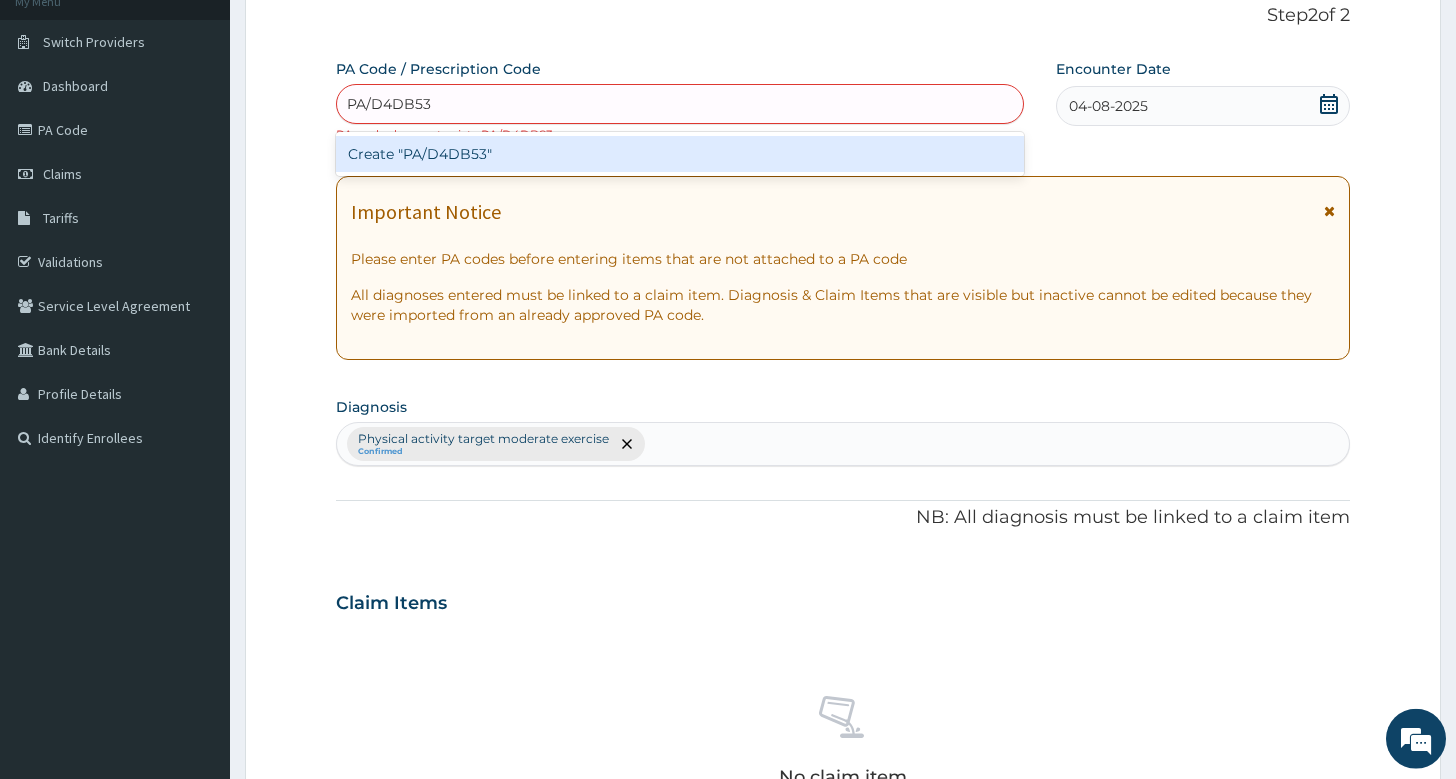 click on "Create "PA/D4DB53"" at bounding box center (680, 154) 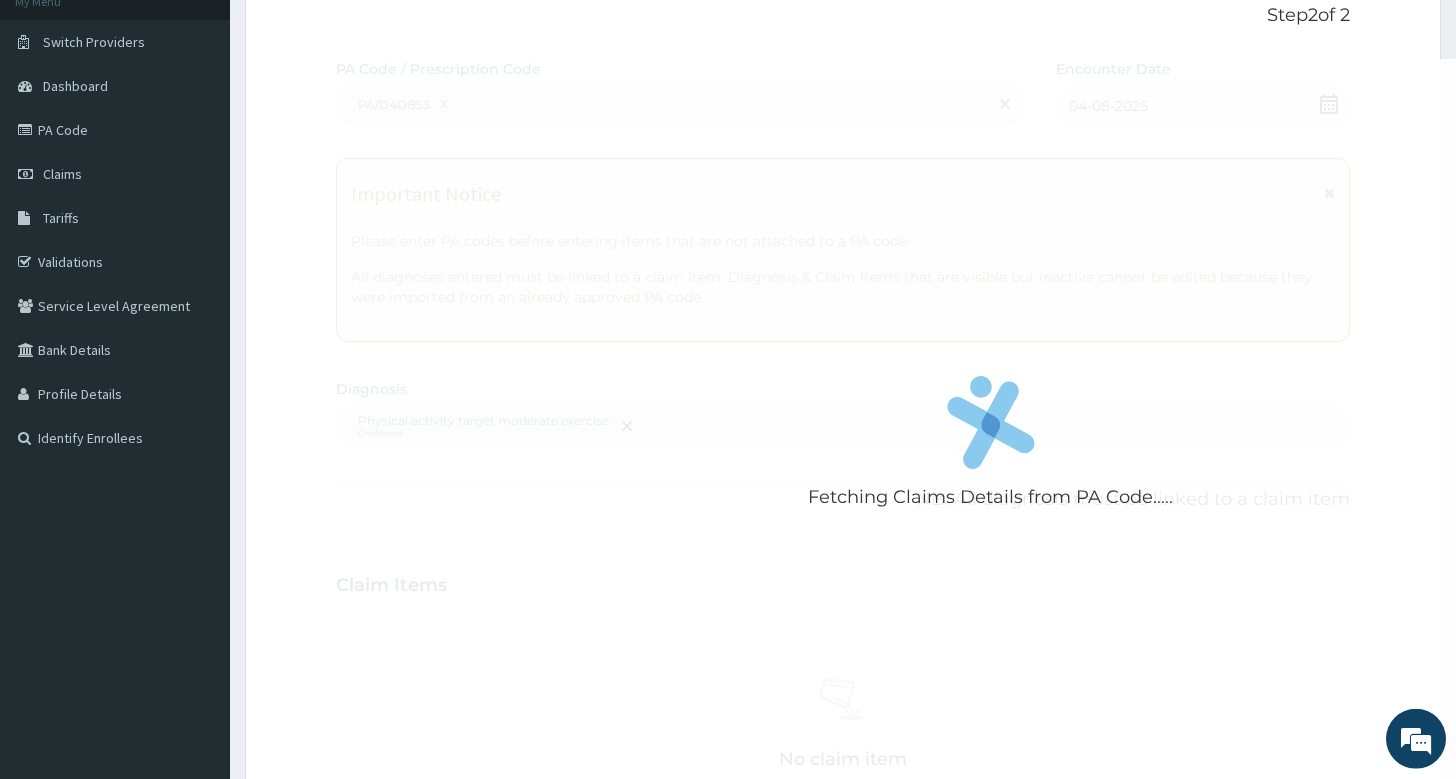 type 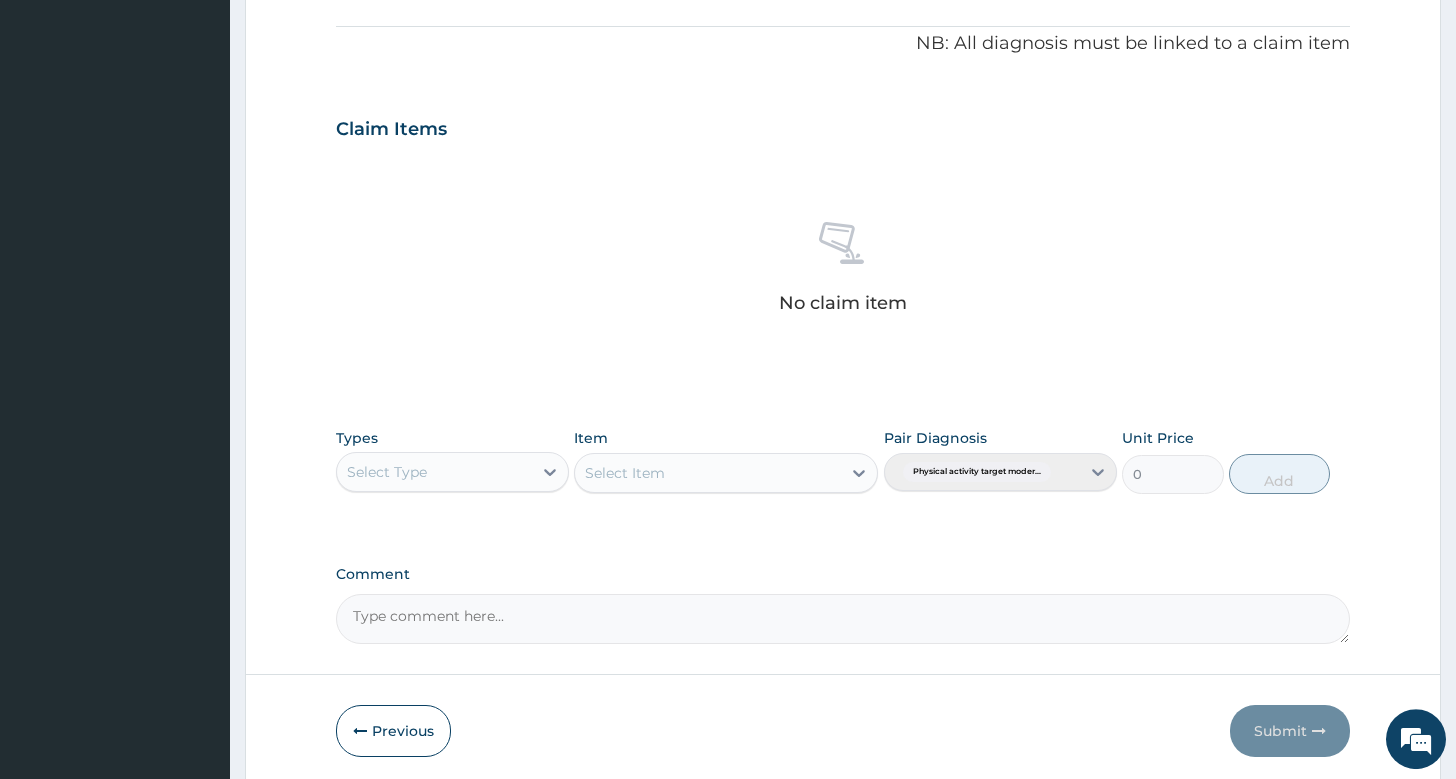 scroll, scrollTop: 612, scrollLeft: 0, axis: vertical 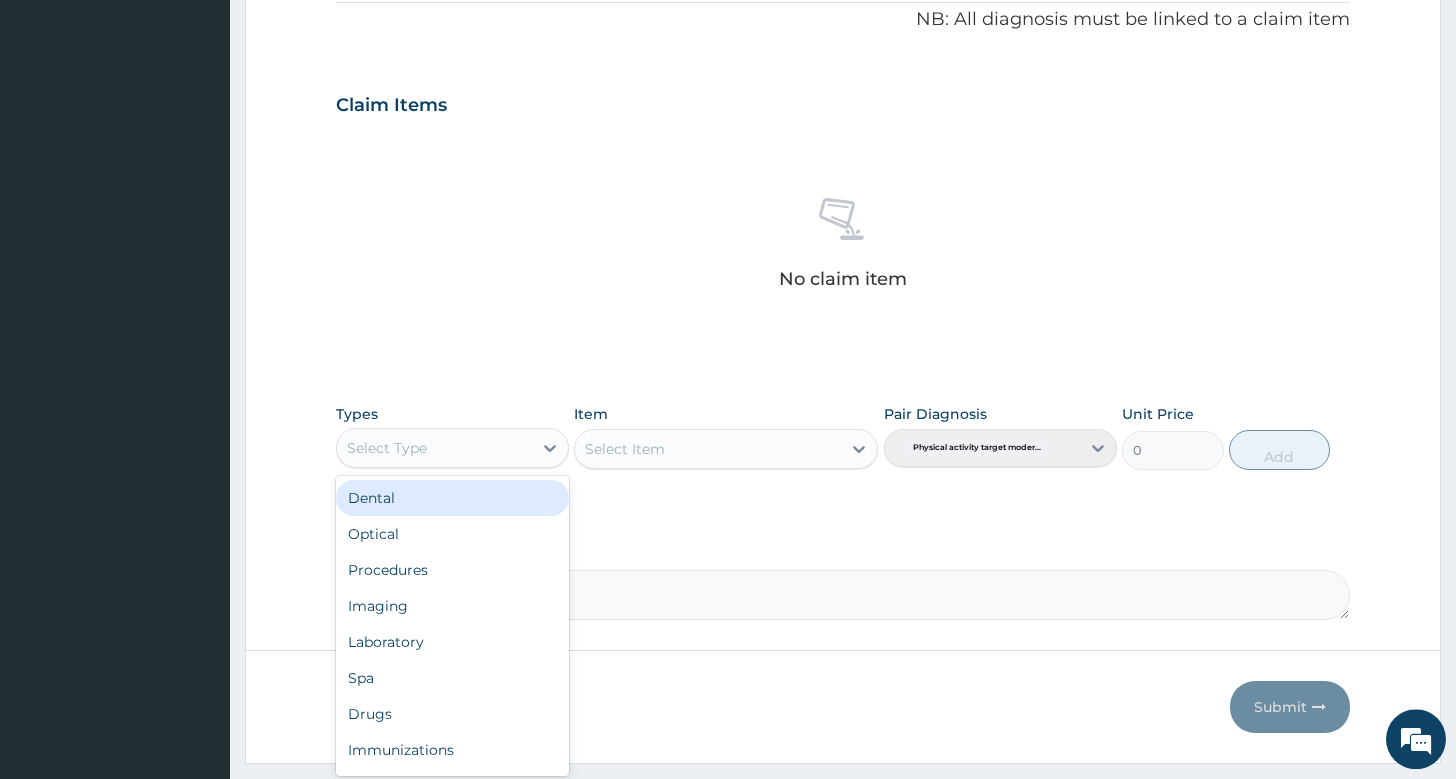 click on "Select Type" at bounding box center (434, 448) 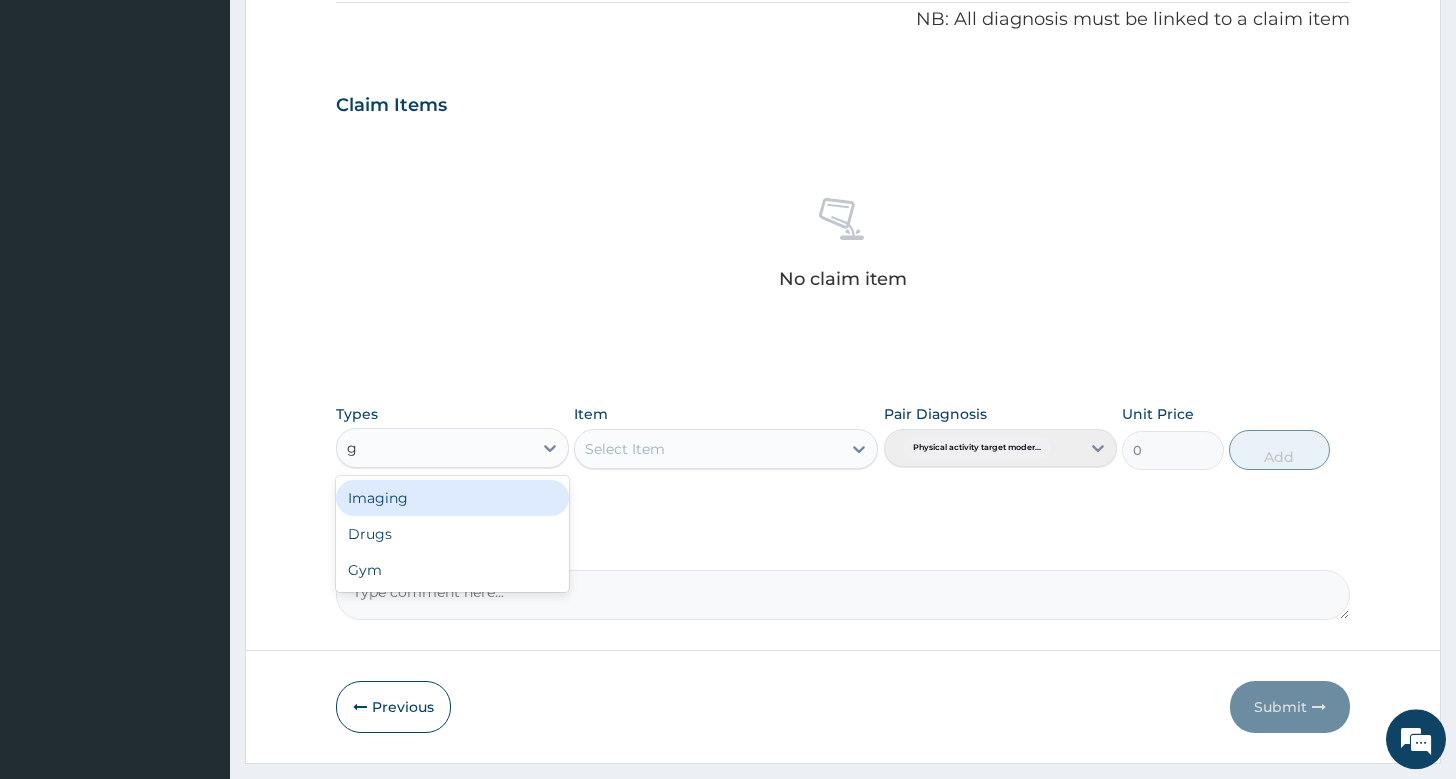 type on "gy" 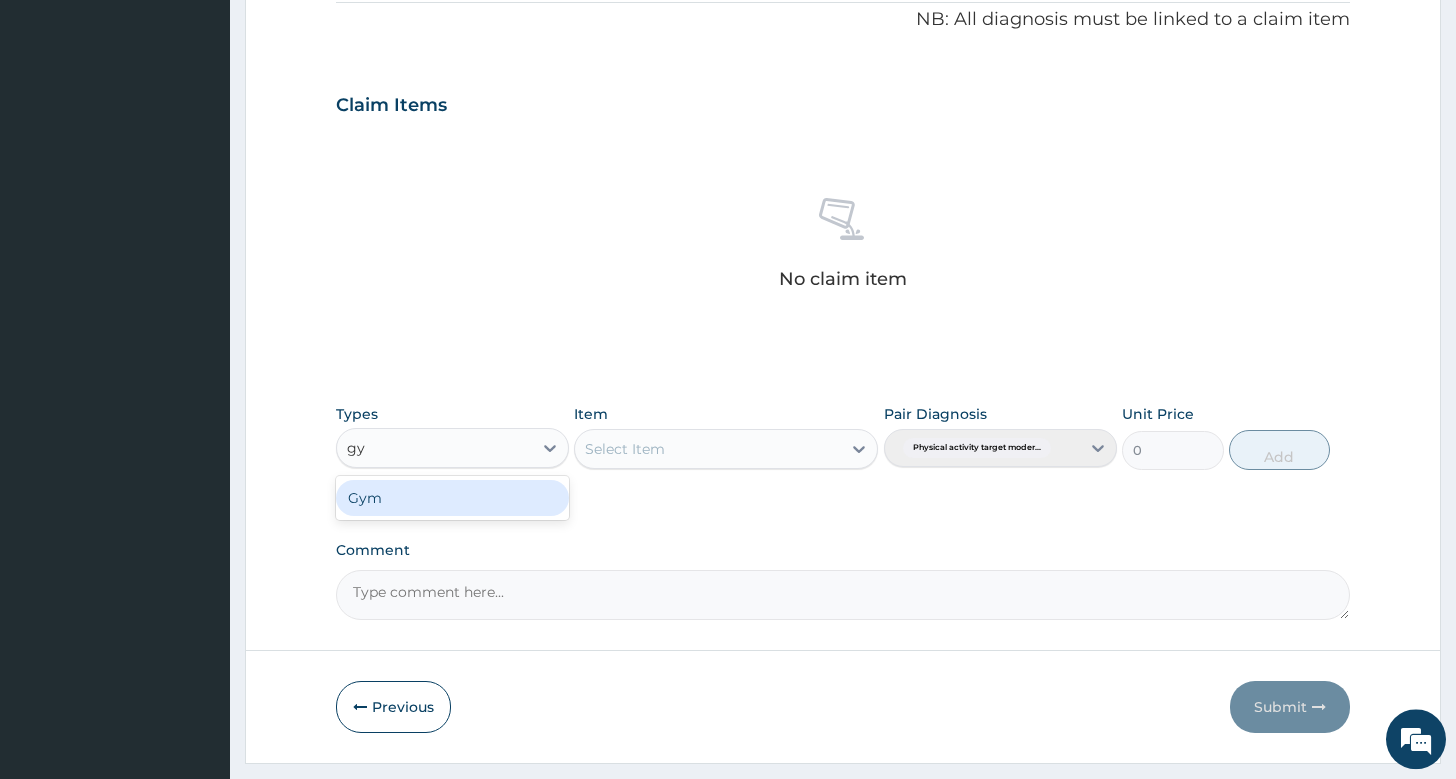 click on "Gym" at bounding box center [452, 498] 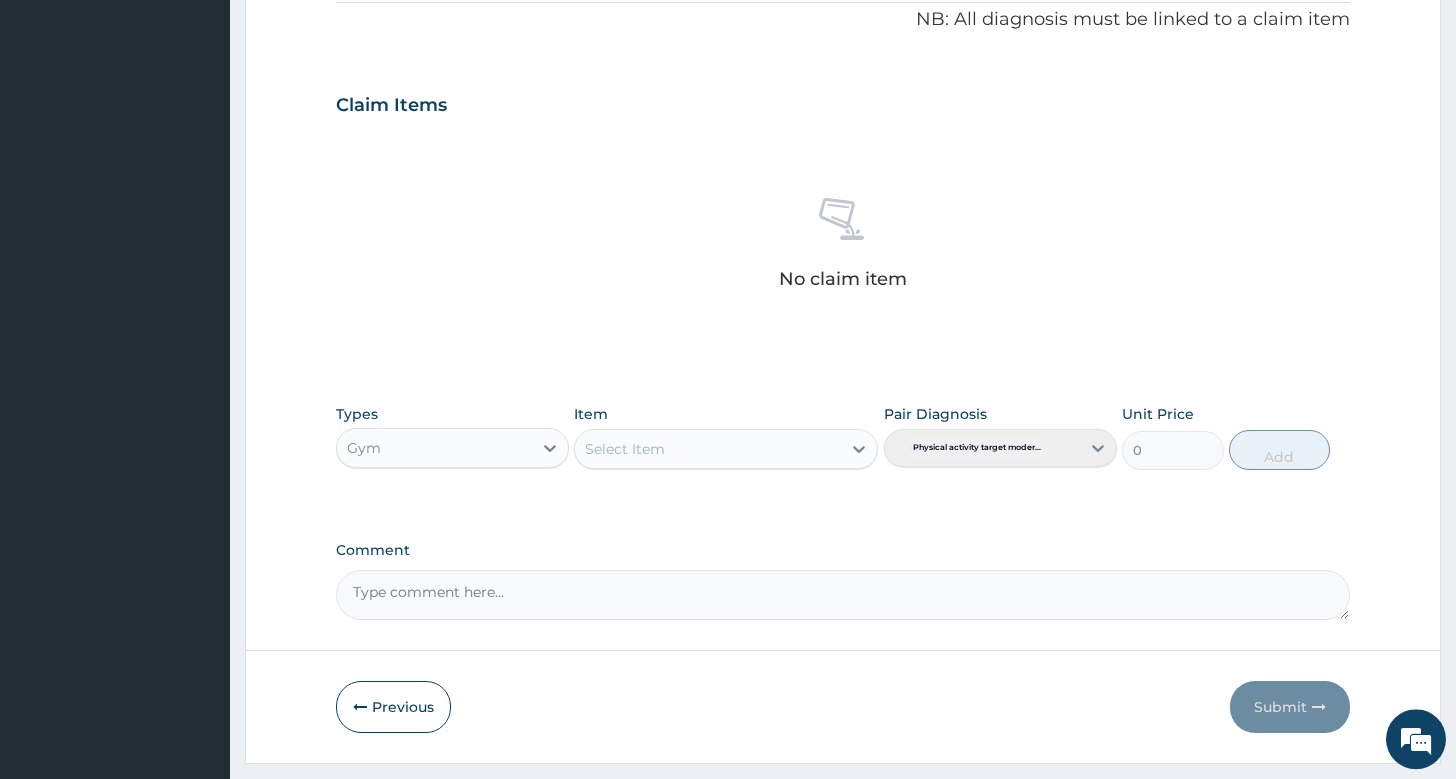 click on "Select Item" at bounding box center [708, 449] 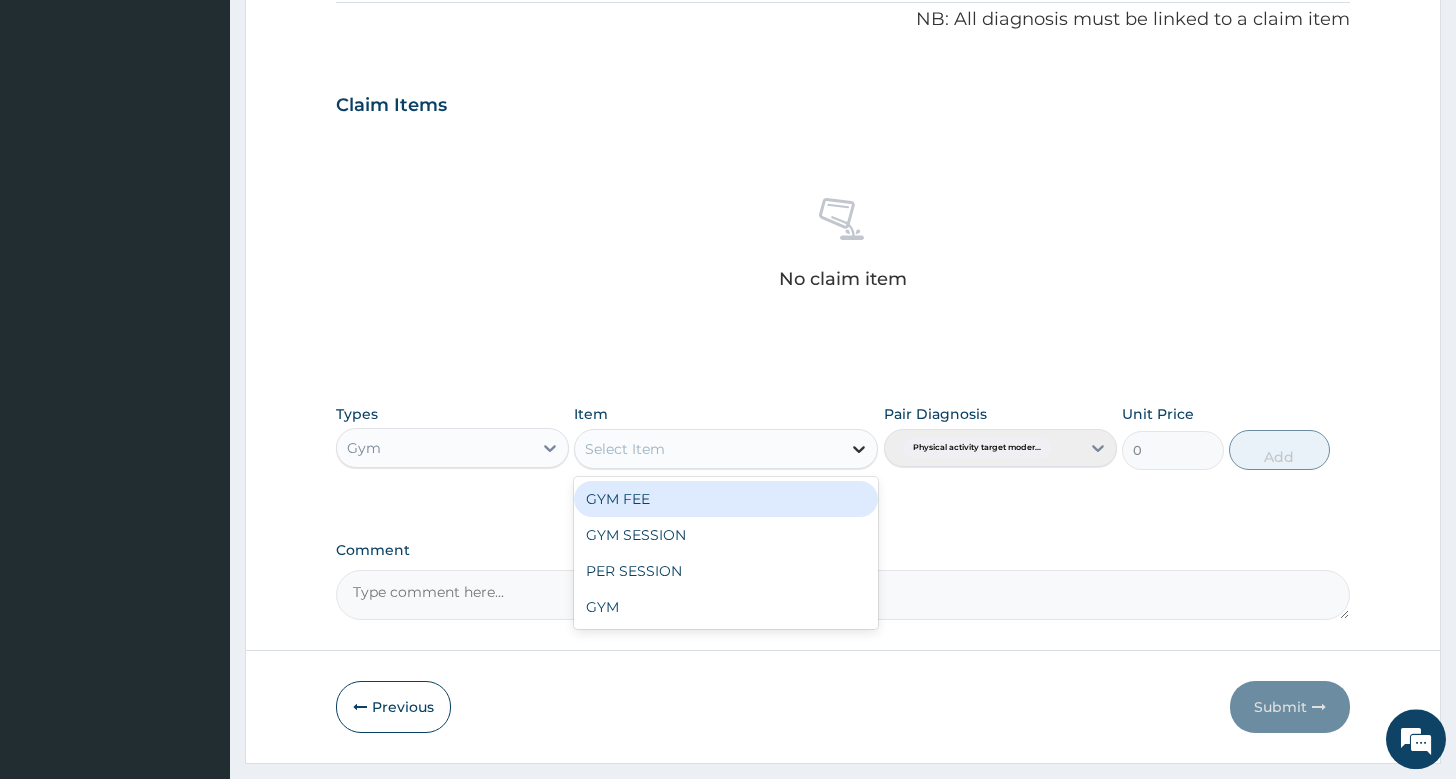 drag, startPoint x: 716, startPoint y: 498, endPoint x: 854, endPoint y: 453, distance: 145.15164 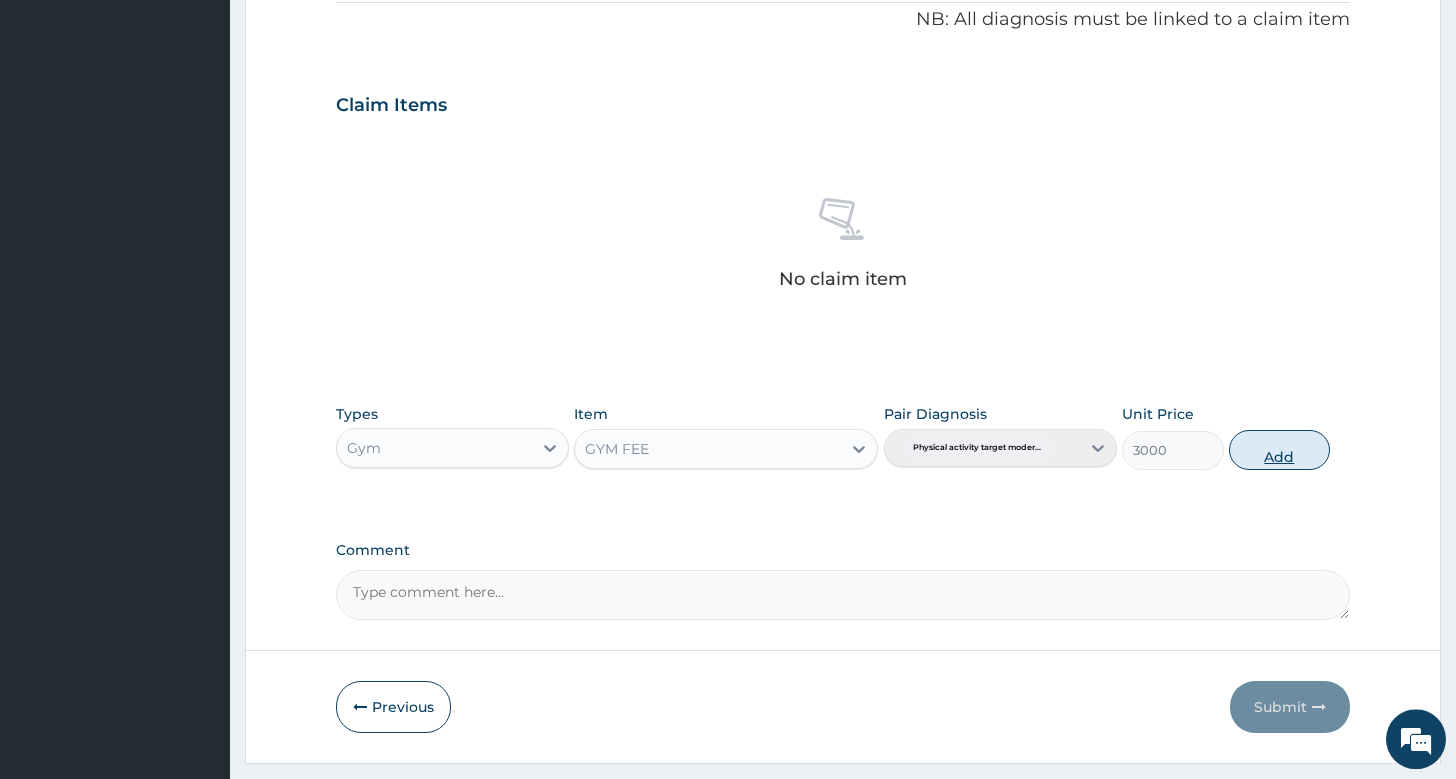 click on "Add" at bounding box center (1279, 450) 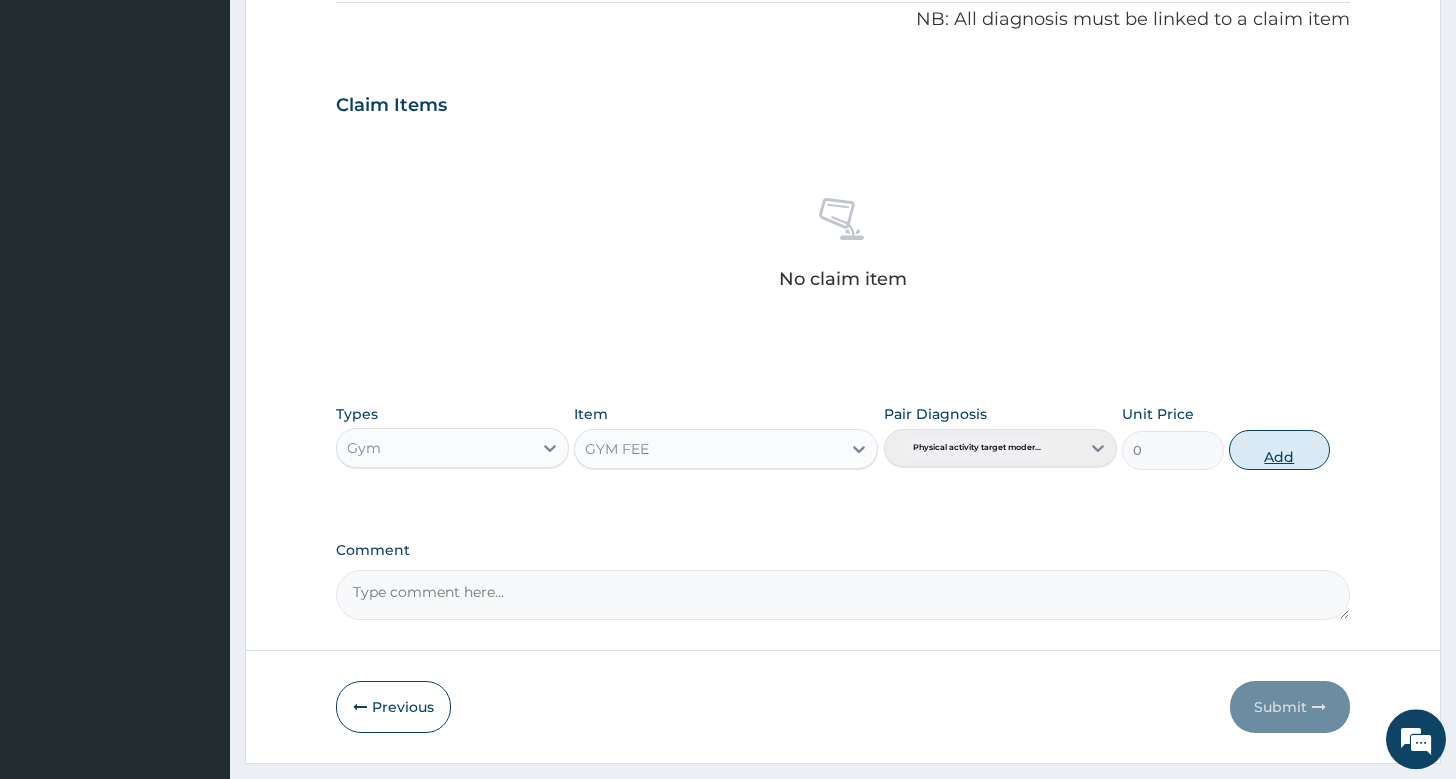 scroll, scrollTop: 564, scrollLeft: 0, axis: vertical 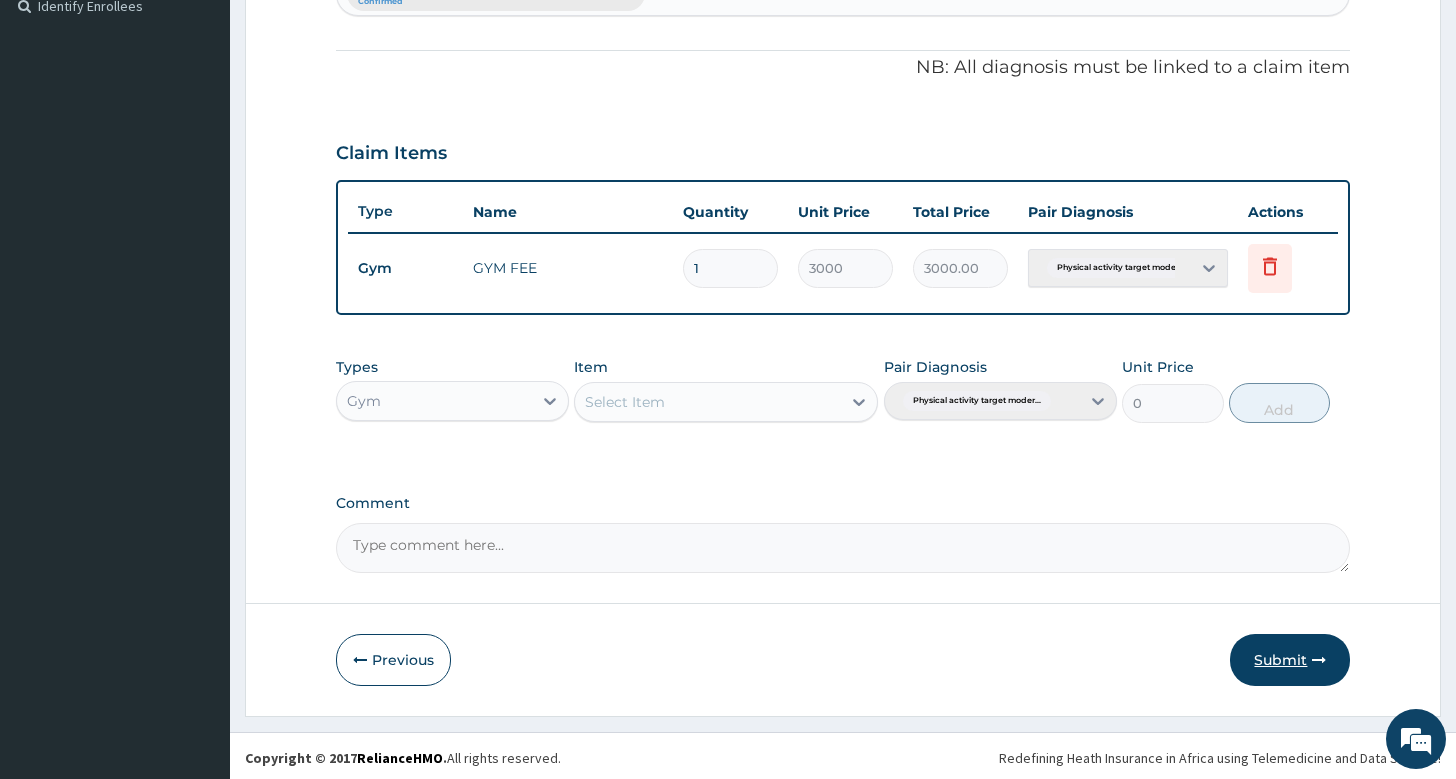 click on "Submit" at bounding box center (1290, 660) 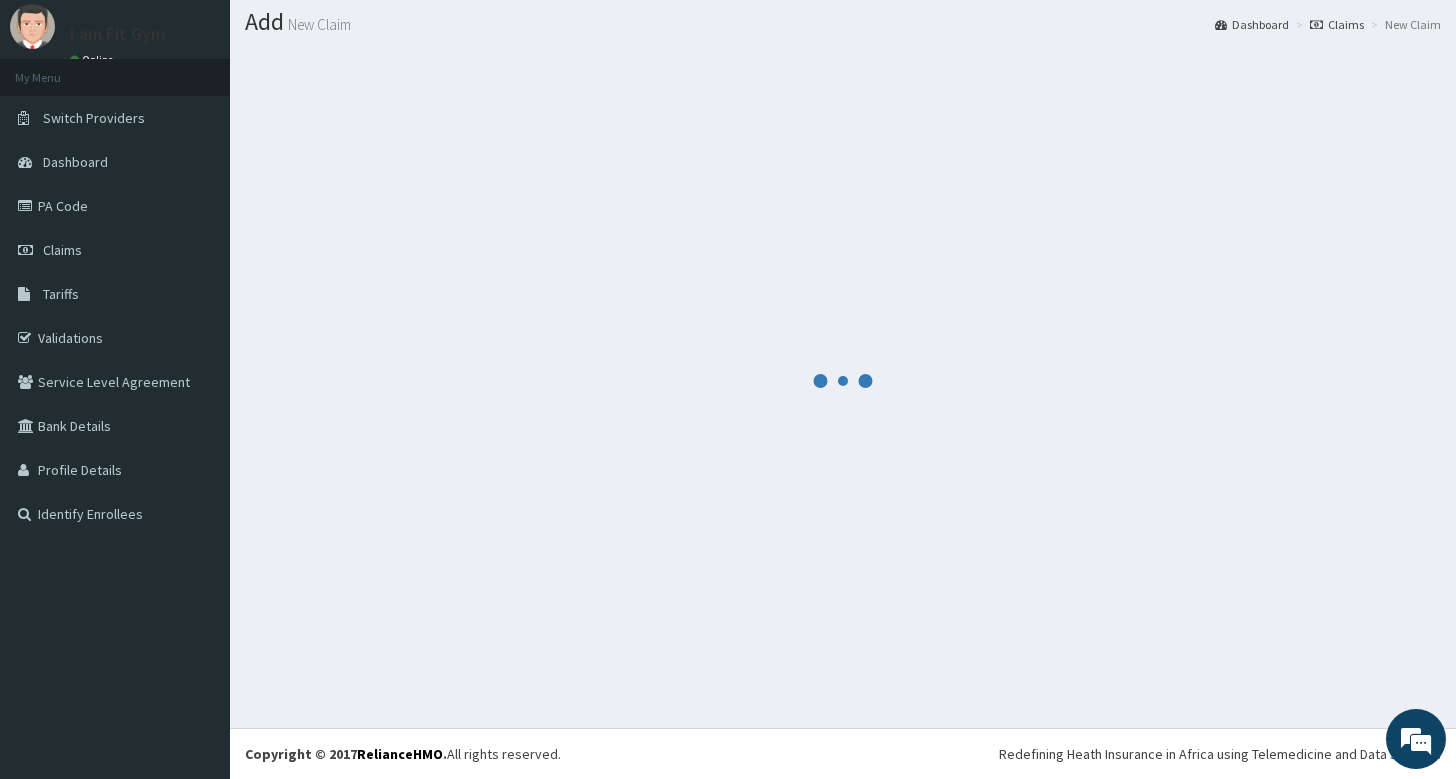 scroll, scrollTop: 55, scrollLeft: 0, axis: vertical 